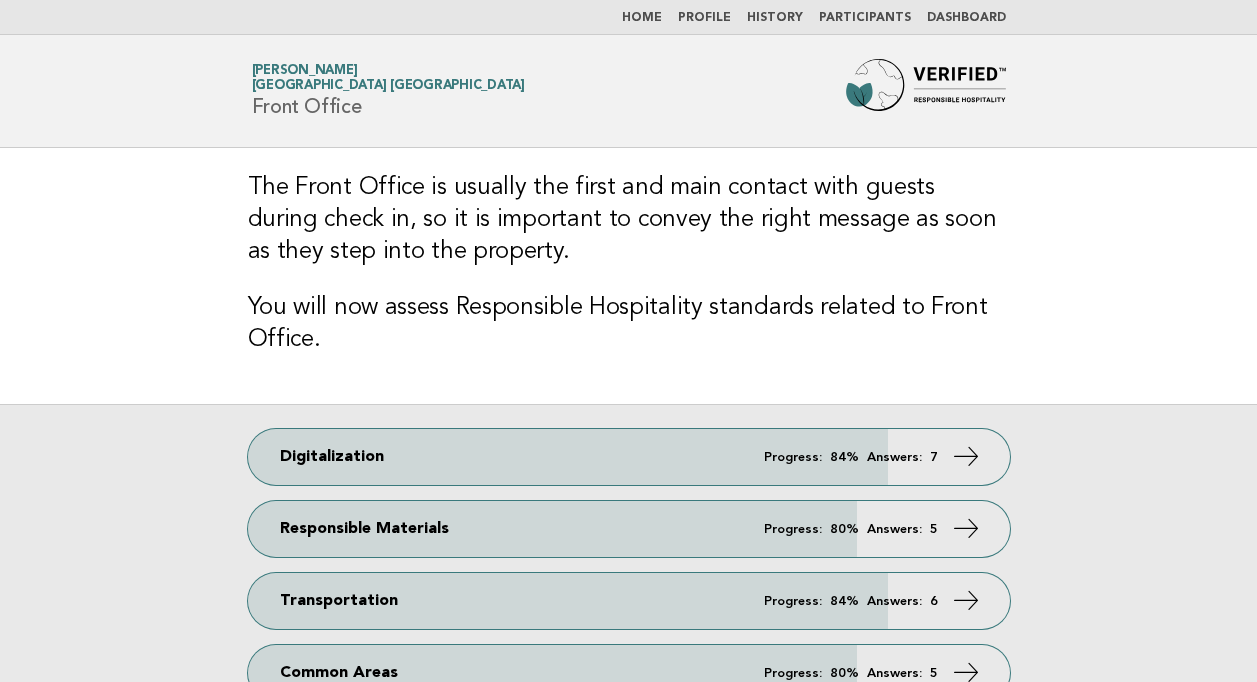 scroll, scrollTop: 0, scrollLeft: 0, axis: both 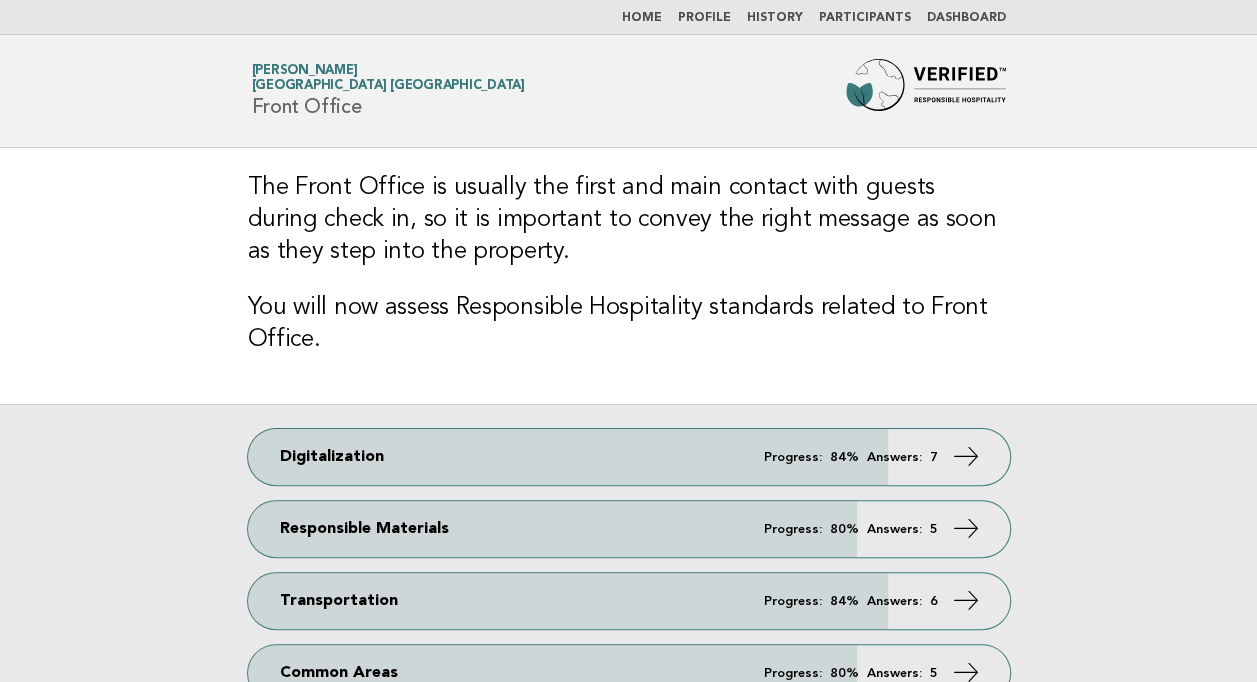 click on "Participants" at bounding box center (865, 18) 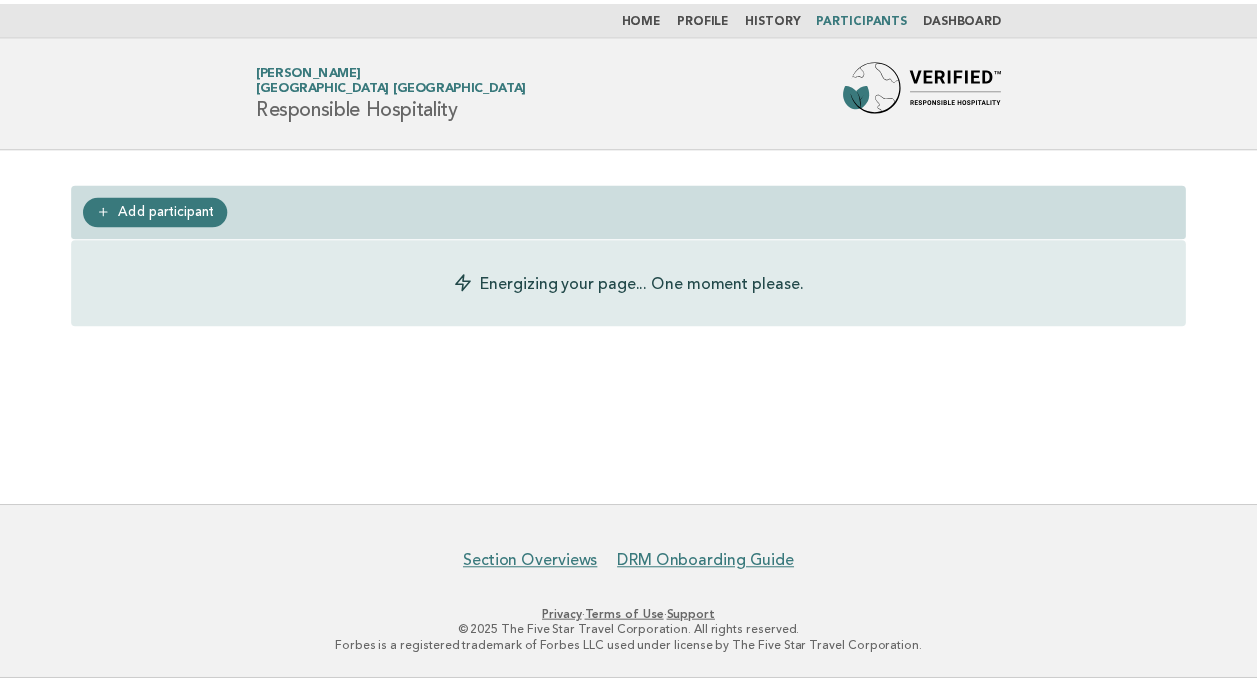 scroll, scrollTop: 0, scrollLeft: 0, axis: both 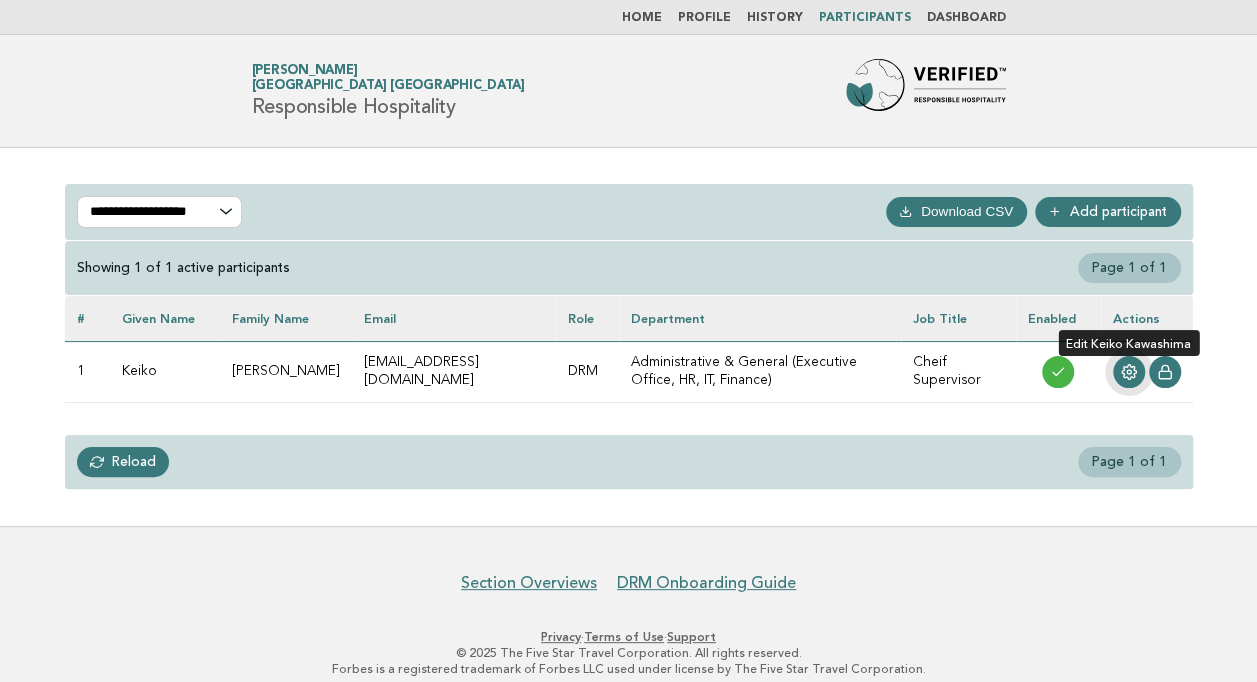 click 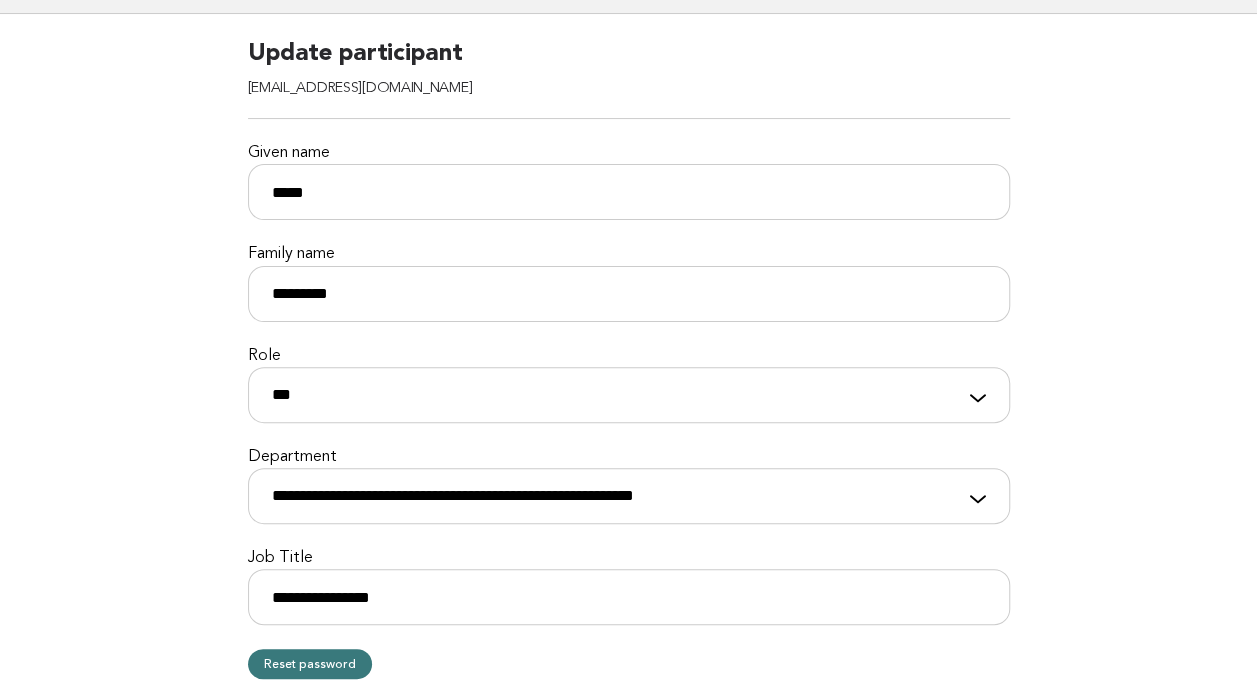 scroll, scrollTop: 142, scrollLeft: 0, axis: vertical 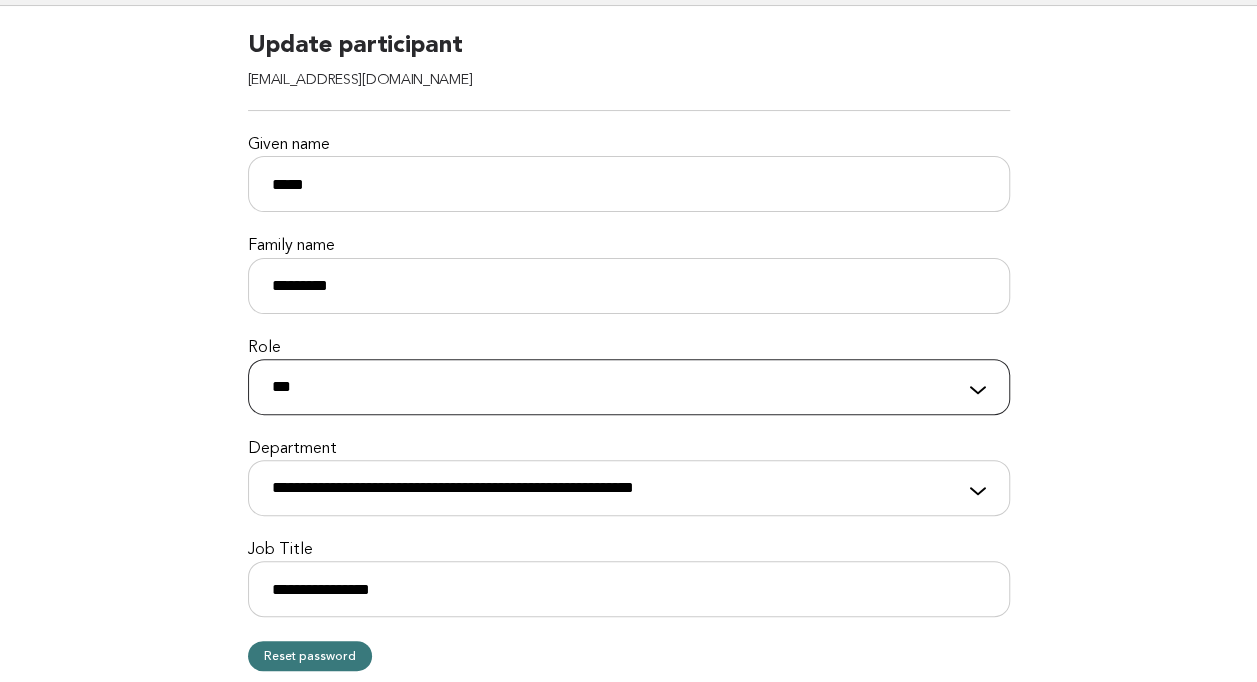 click on "**********" at bounding box center (629, 387) 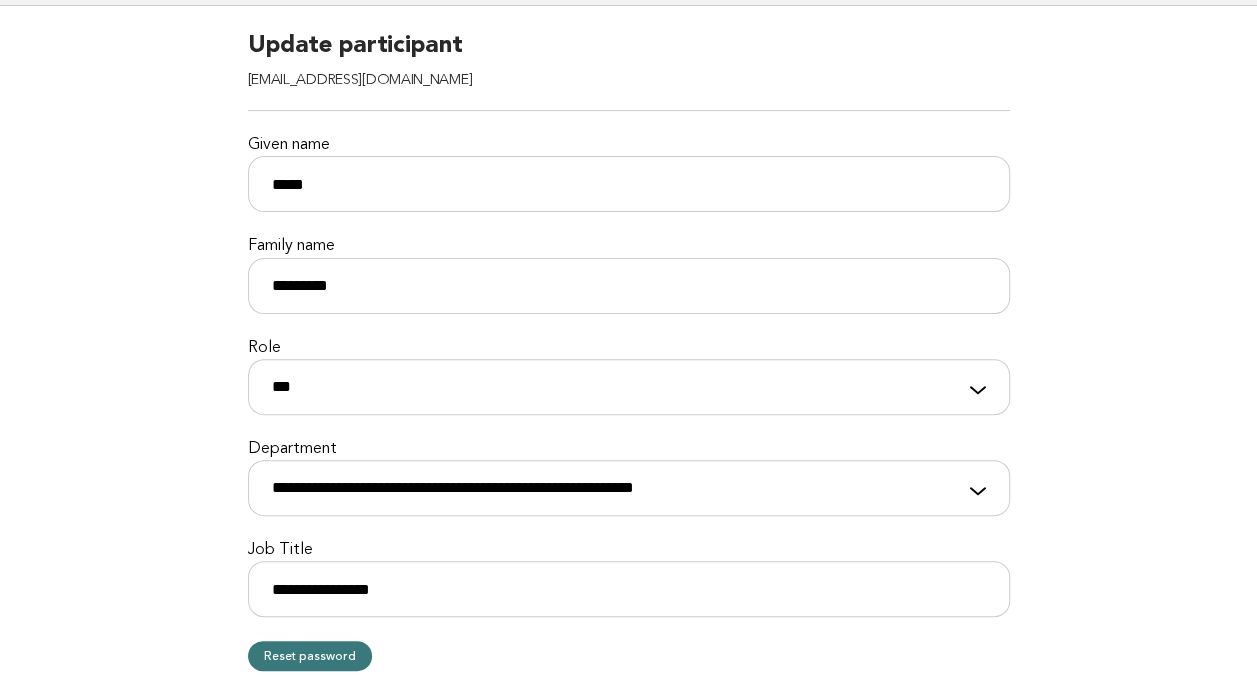 click on "**********" at bounding box center (628, 470) 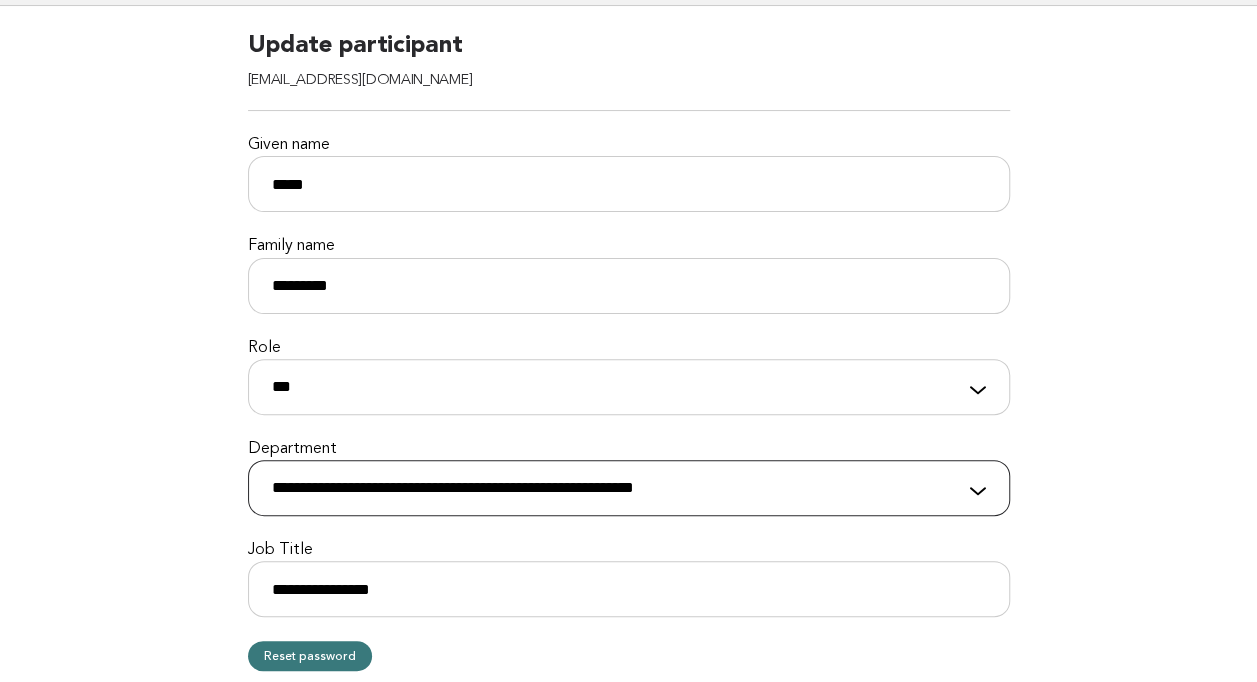click on "**********" at bounding box center [629, 488] 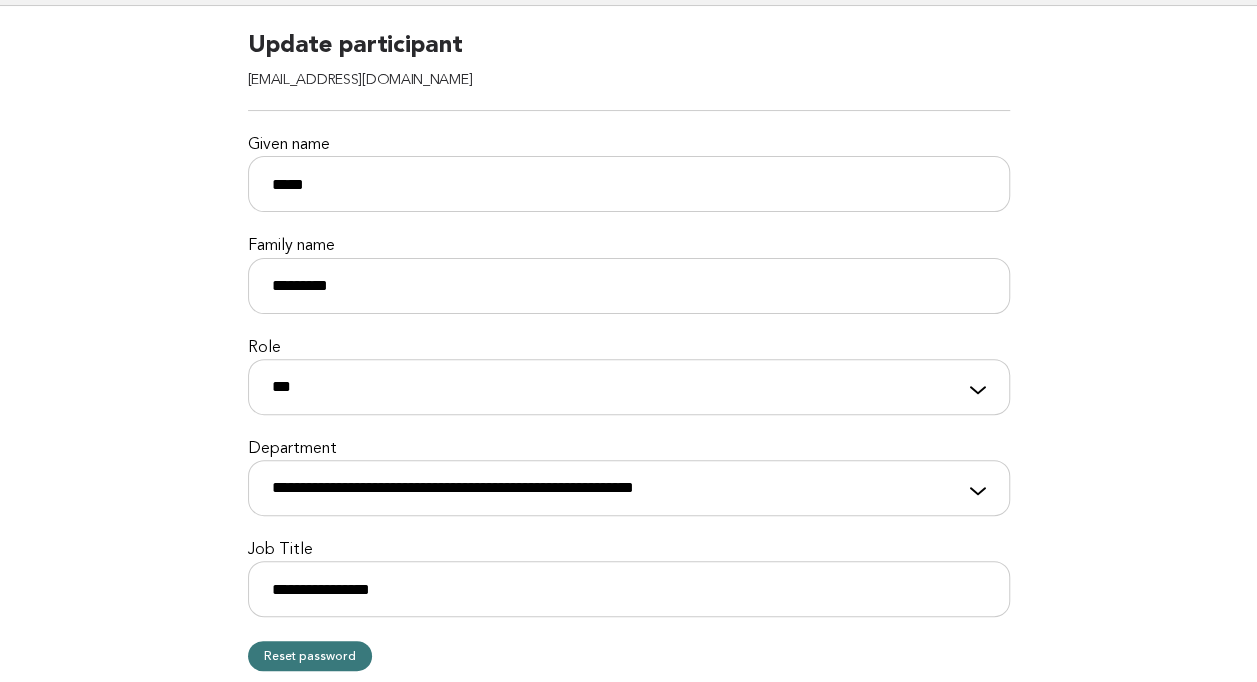 click on "**********" at bounding box center (628, 470) 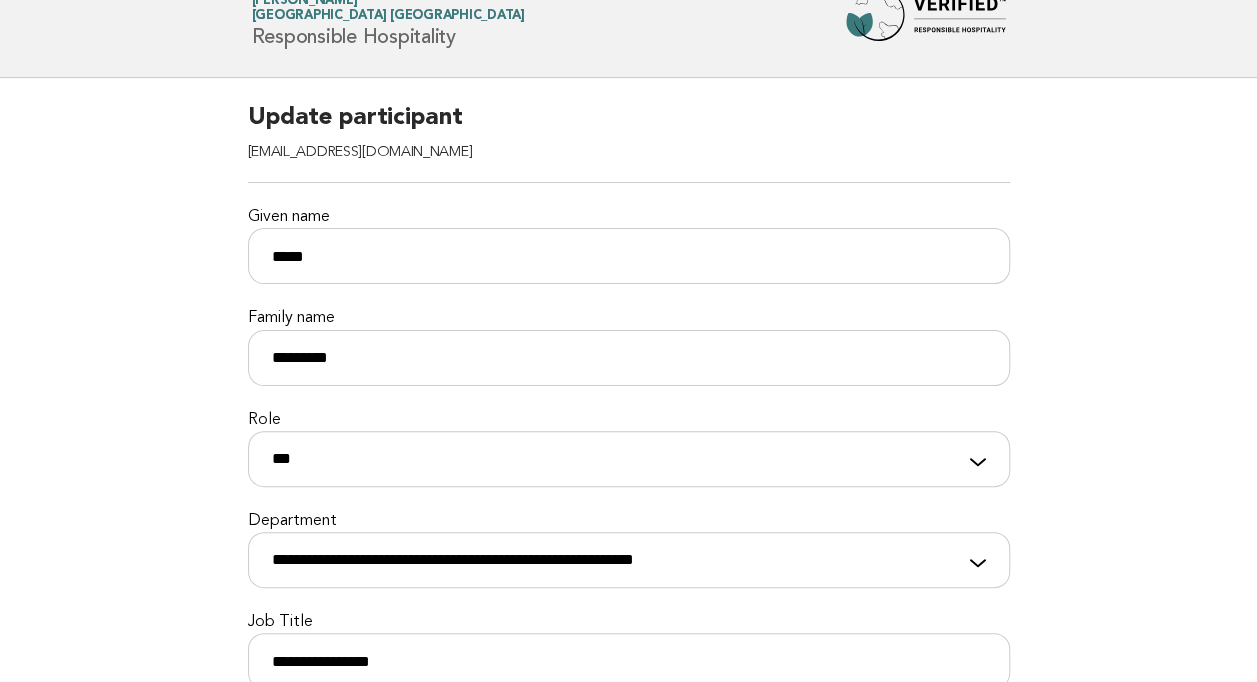 scroll, scrollTop: 0, scrollLeft: 0, axis: both 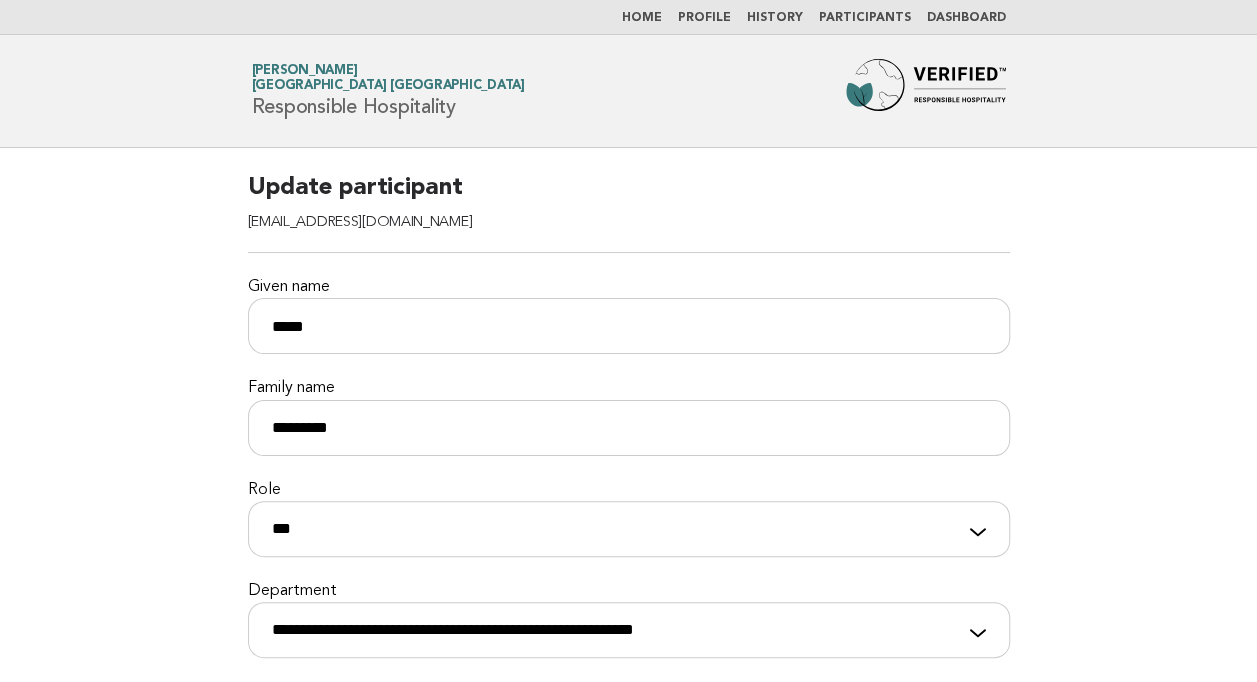 click on "Keiko Kawashima Keio Plaza Hotel Tokyo Premier Grand" at bounding box center (388, 79) 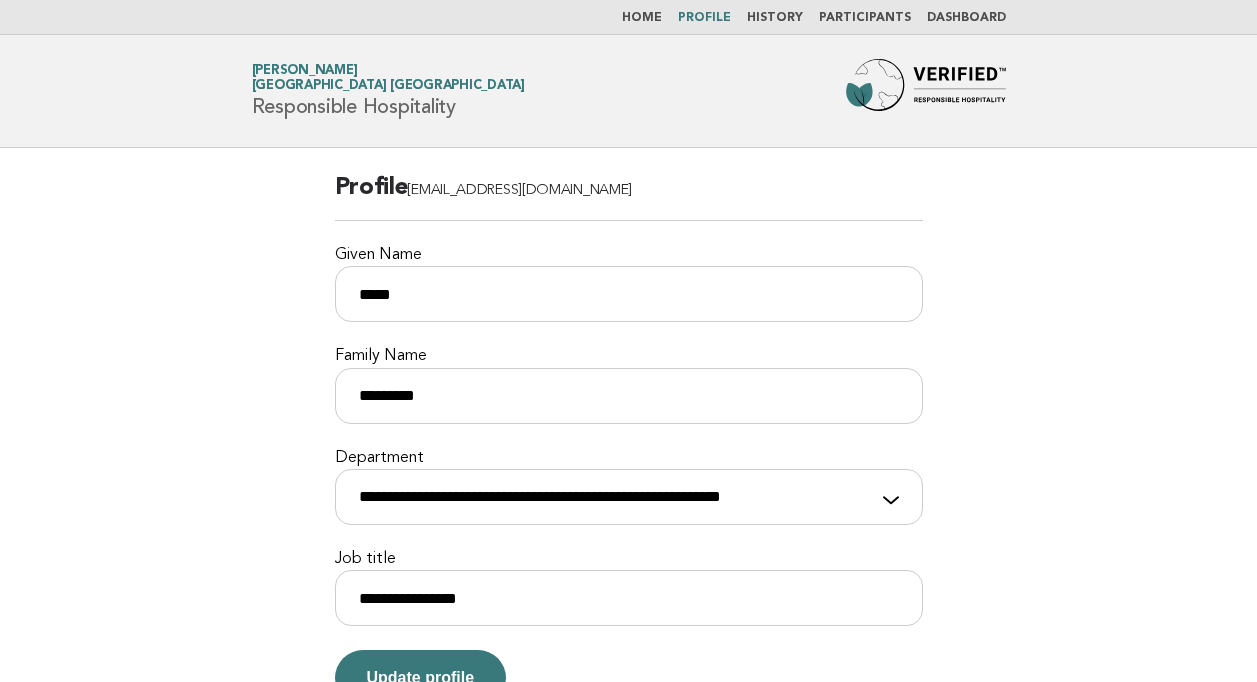 scroll, scrollTop: 0, scrollLeft: 0, axis: both 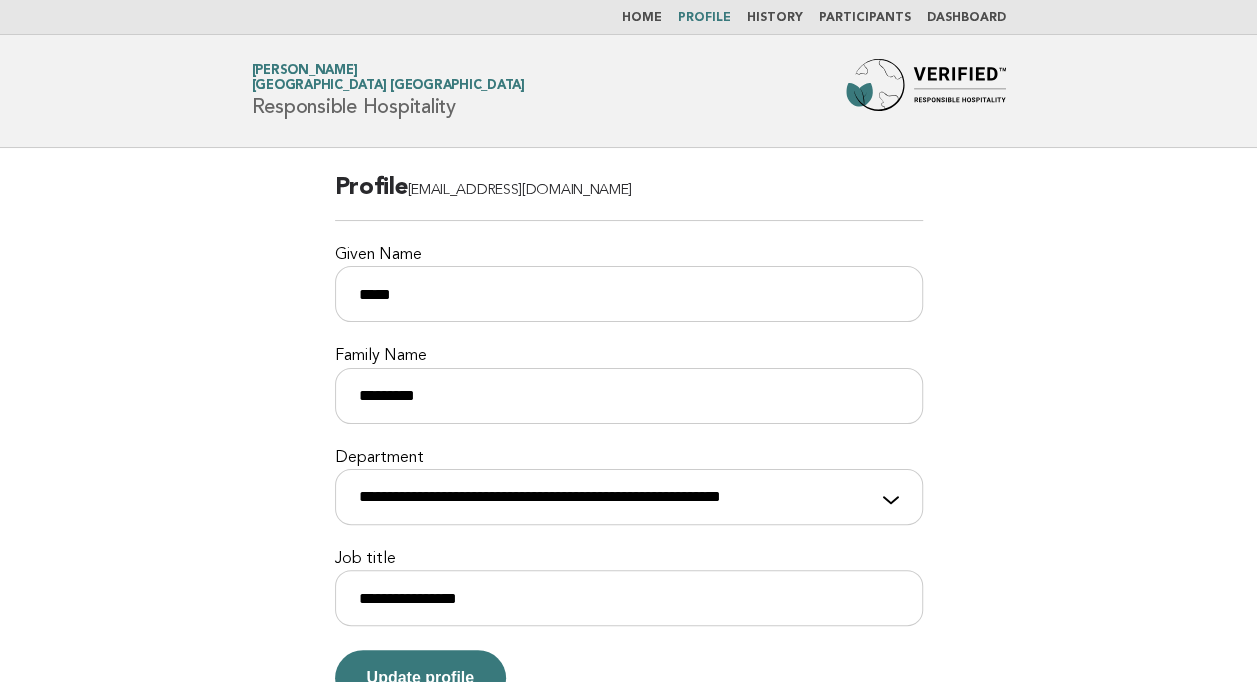 click on "Home" at bounding box center (642, 18) 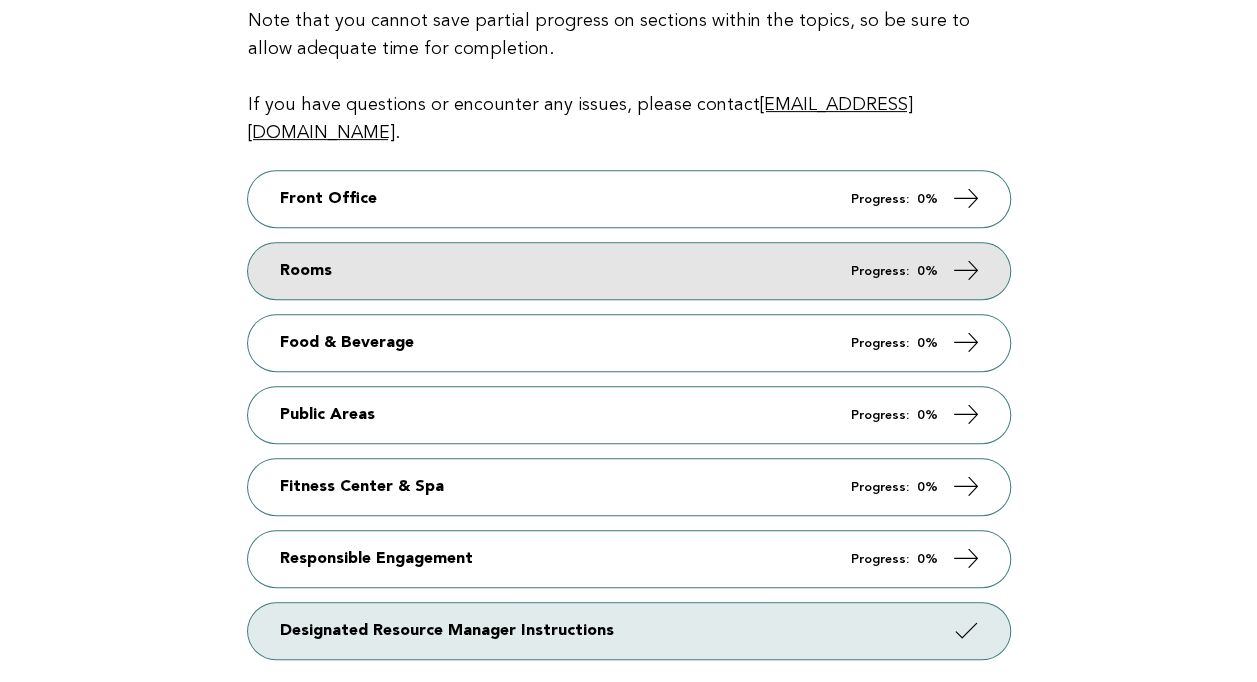 scroll, scrollTop: 516, scrollLeft: 0, axis: vertical 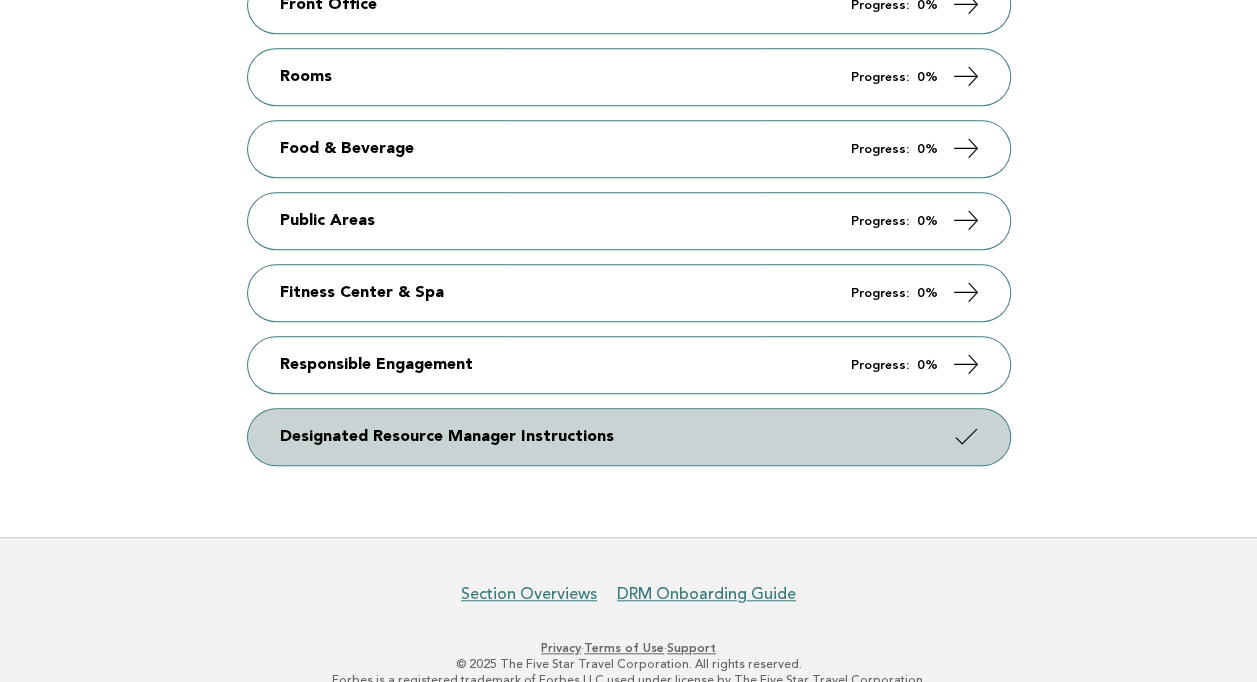 click on "Designated Resource Manager Instructions" at bounding box center (629, 437) 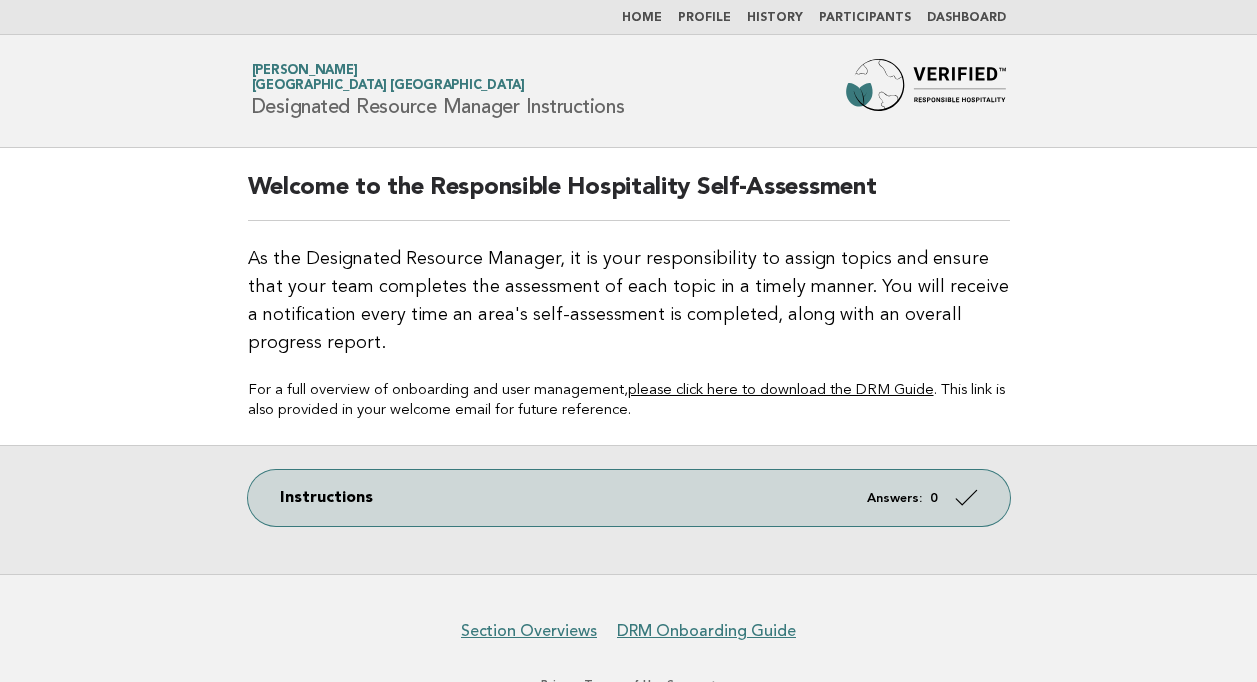 scroll, scrollTop: 0, scrollLeft: 0, axis: both 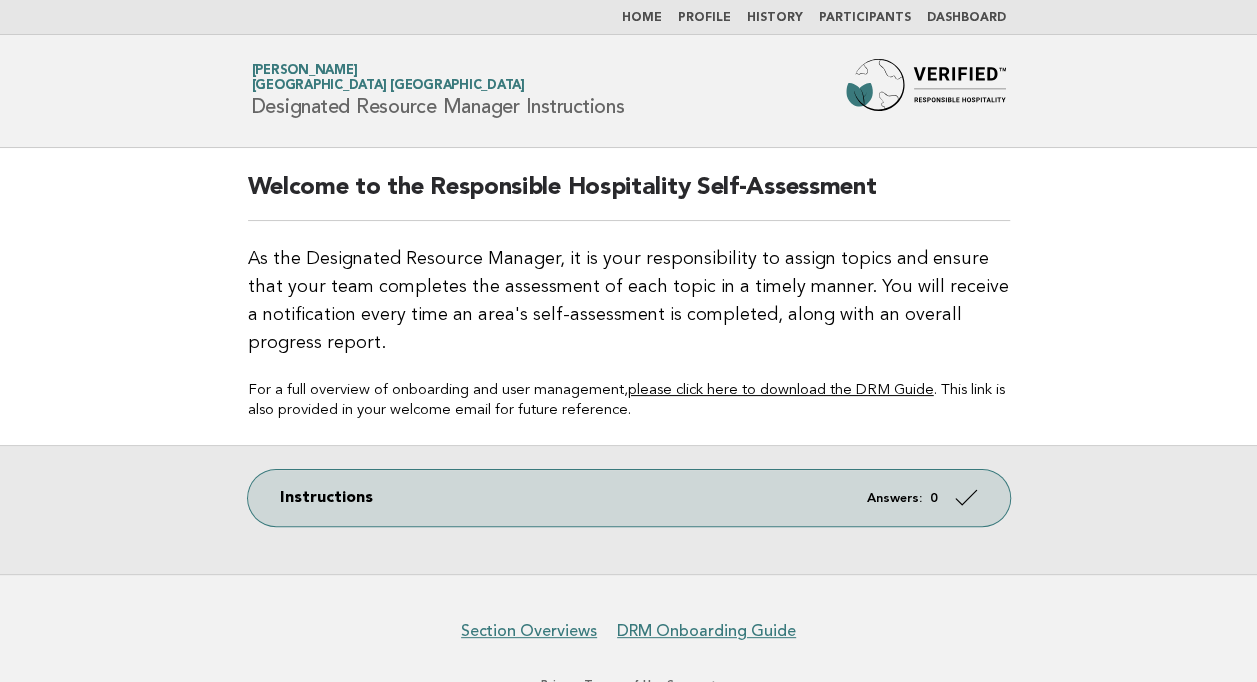 click on "Participants" at bounding box center [865, 18] 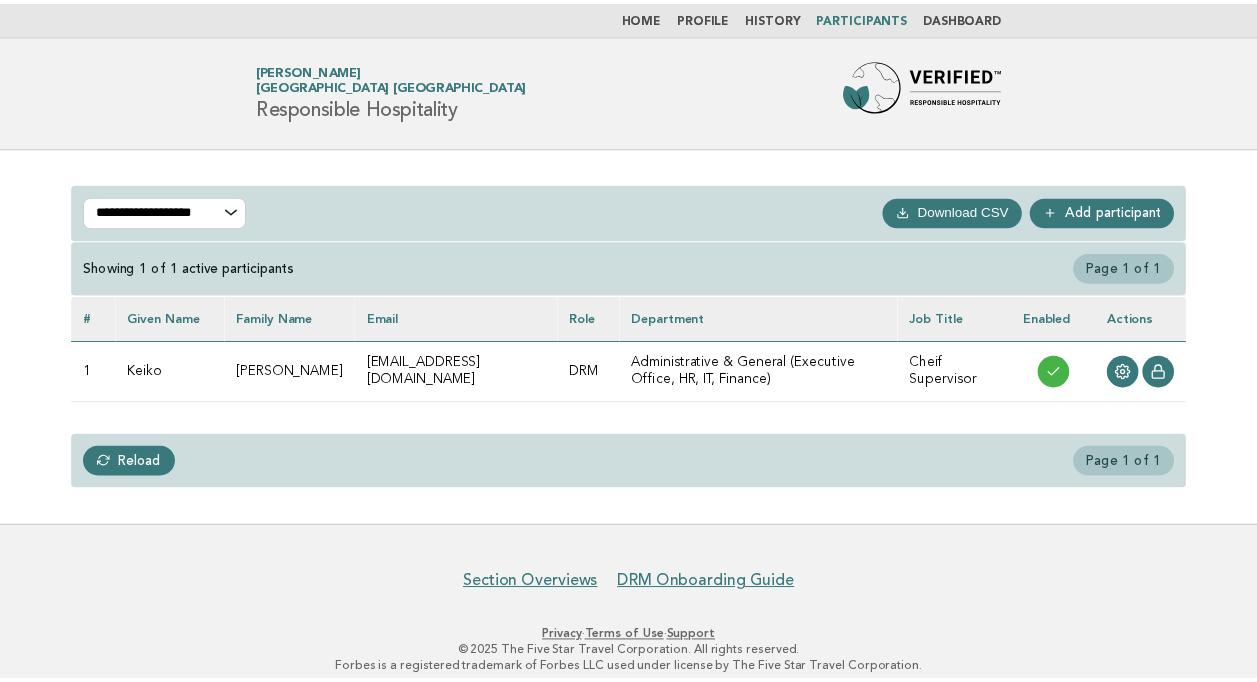 scroll, scrollTop: 0, scrollLeft: 0, axis: both 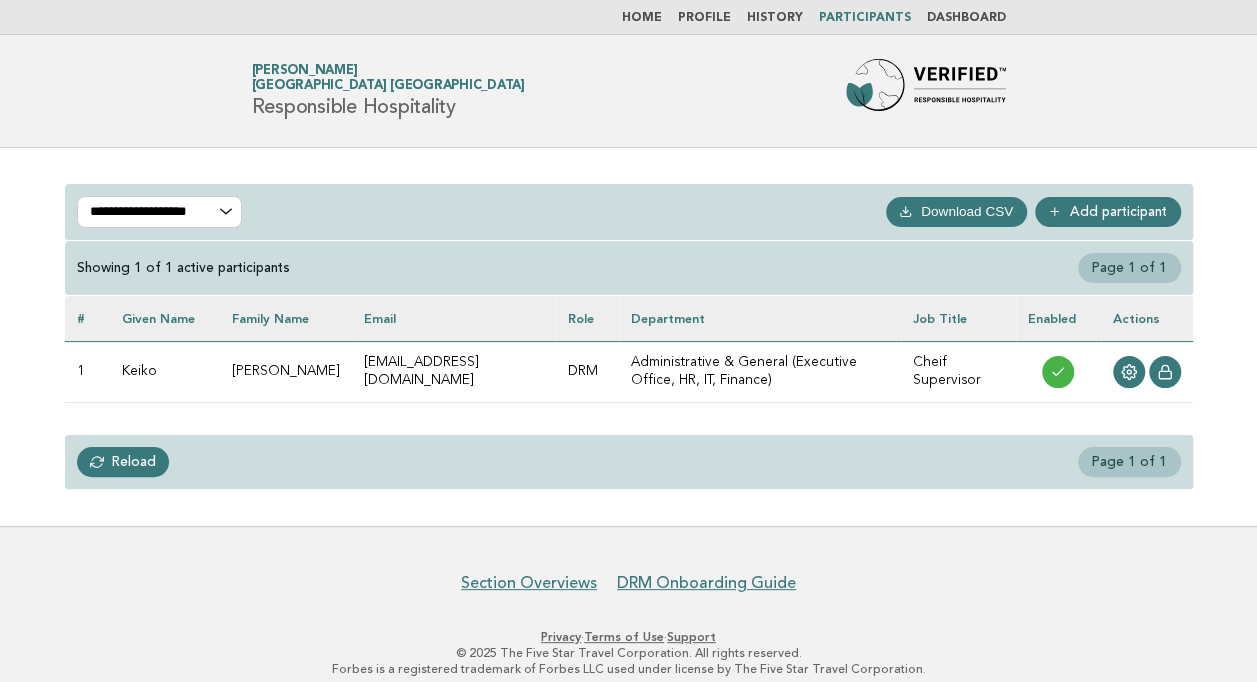 click on "Add participant" at bounding box center (1108, 212) 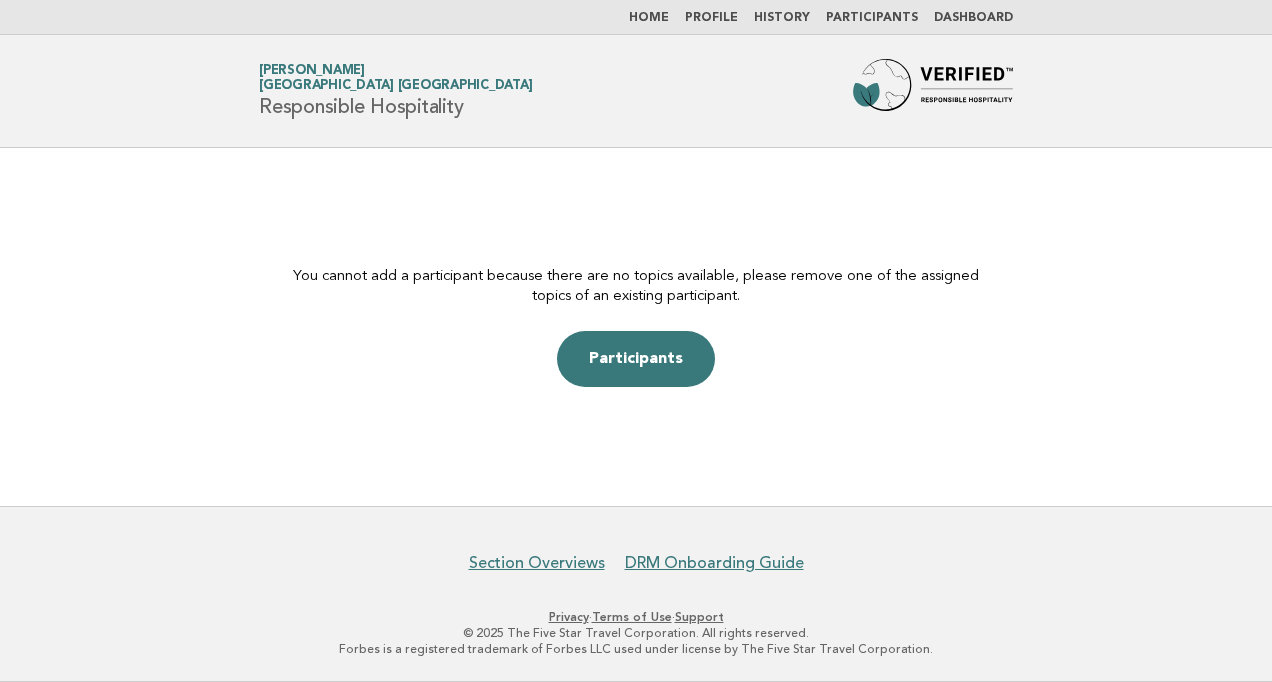 scroll, scrollTop: 0, scrollLeft: 0, axis: both 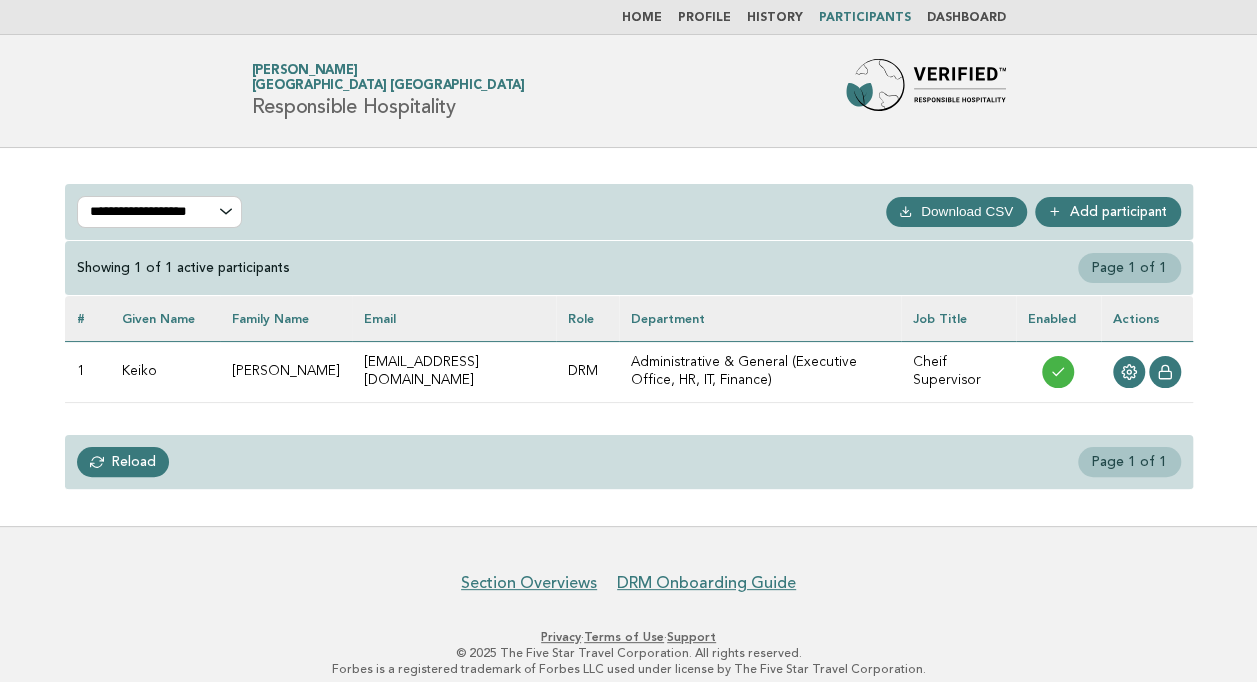click on "Home" at bounding box center (642, 18) 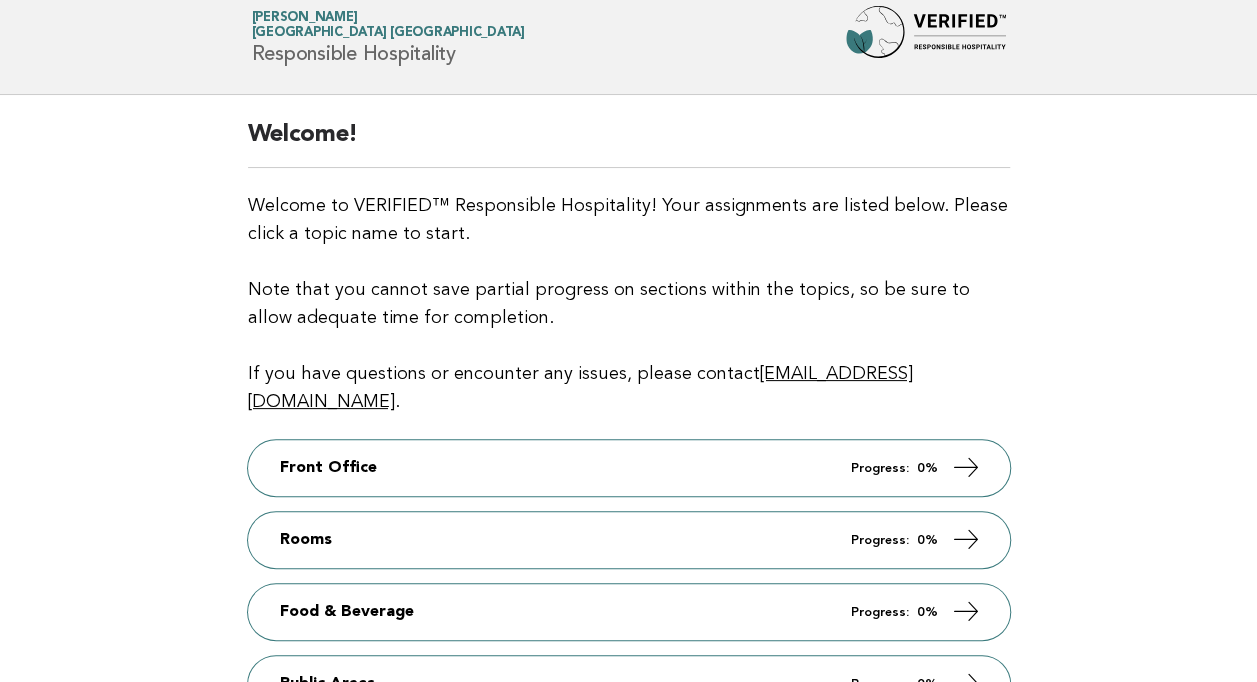 scroll, scrollTop: 0, scrollLeft: 0, axis: both 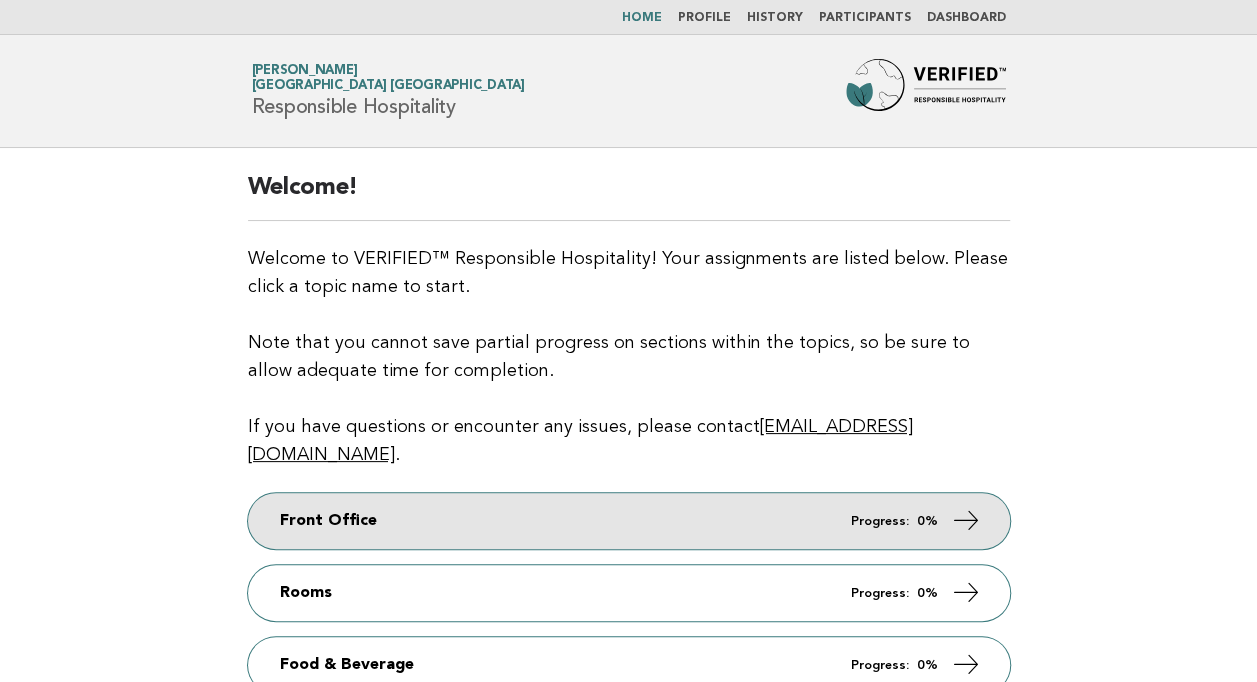 click on "Front Office
Progress:
0%" at bounding box center [629, 521] 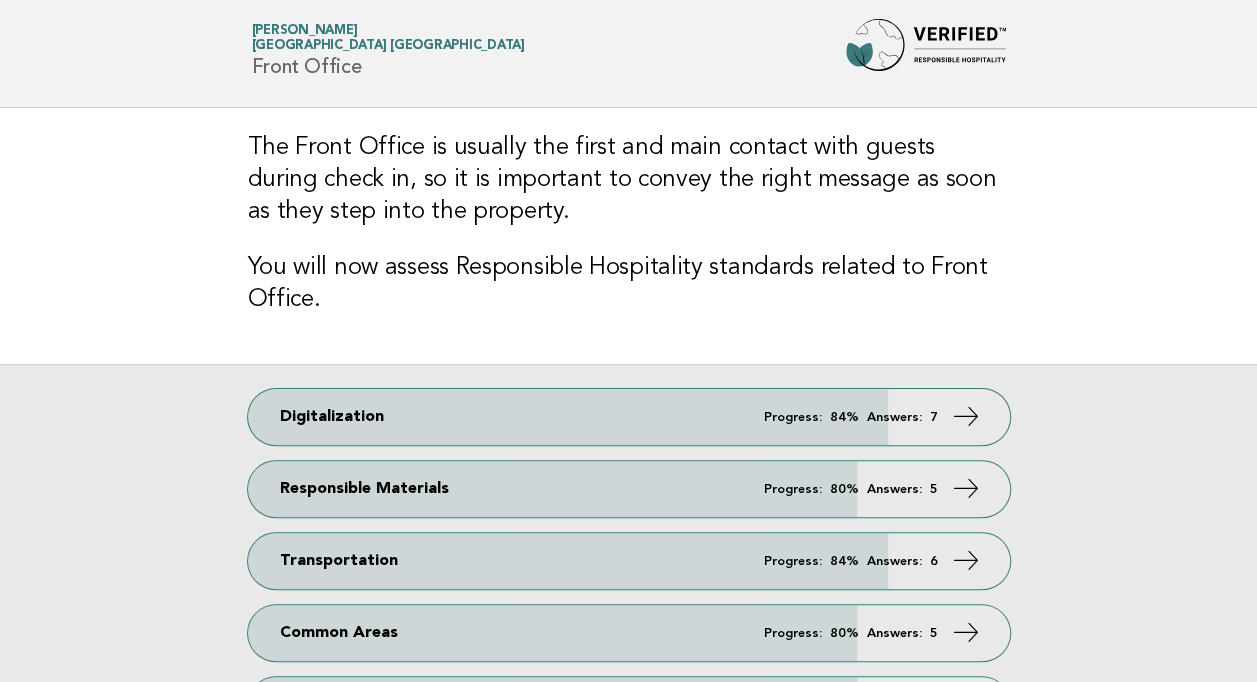 scroll, scrollTop: 0, scrollLeft: 0, axis: both 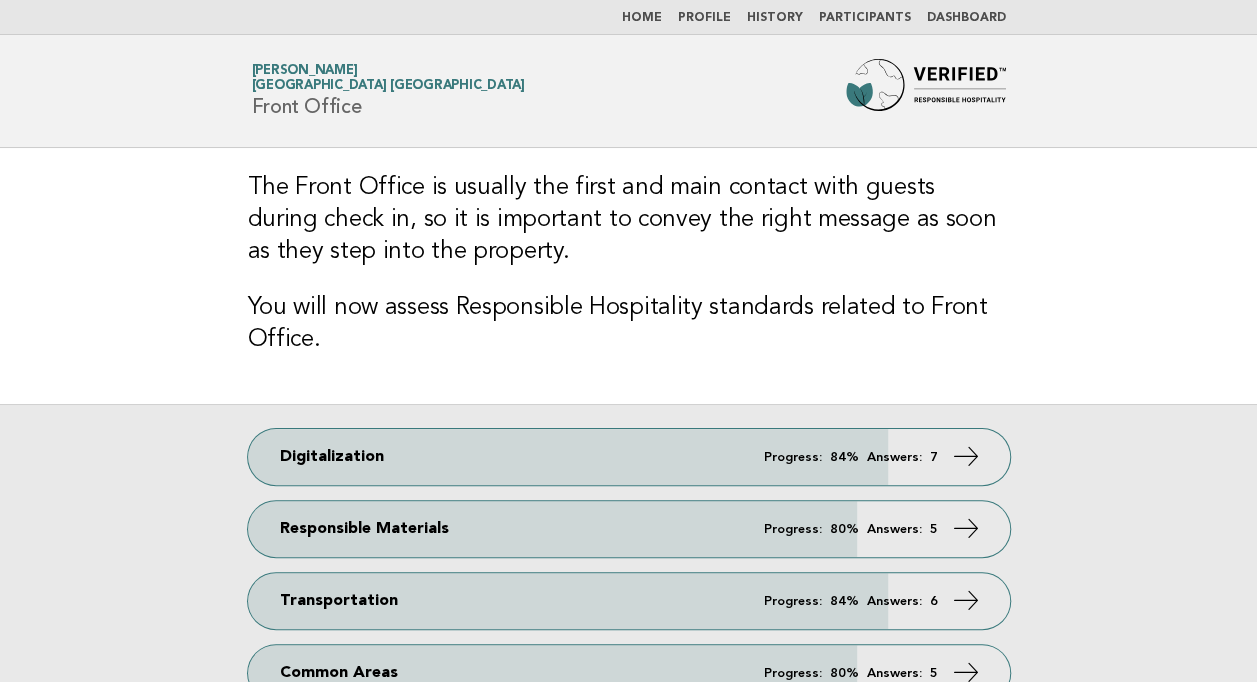 click on "Profile" at bounding box center (704, 18) 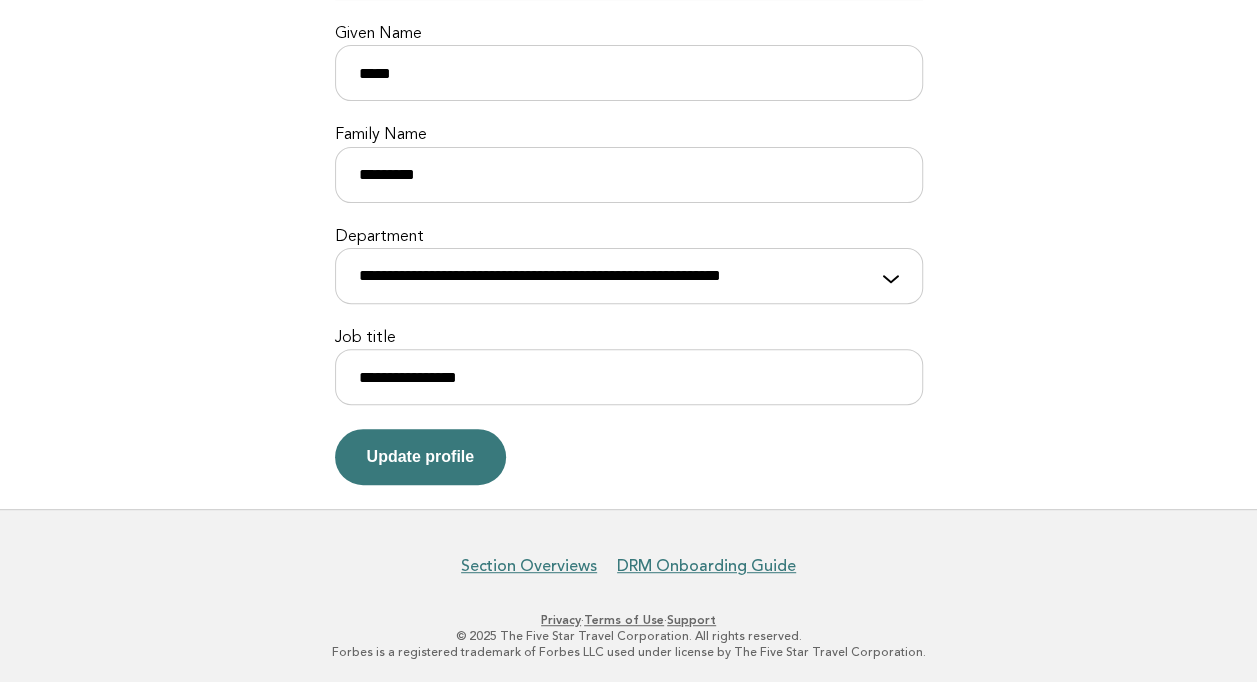 scroll, scrollTop: 0, scrollLeft: 0, axis: both 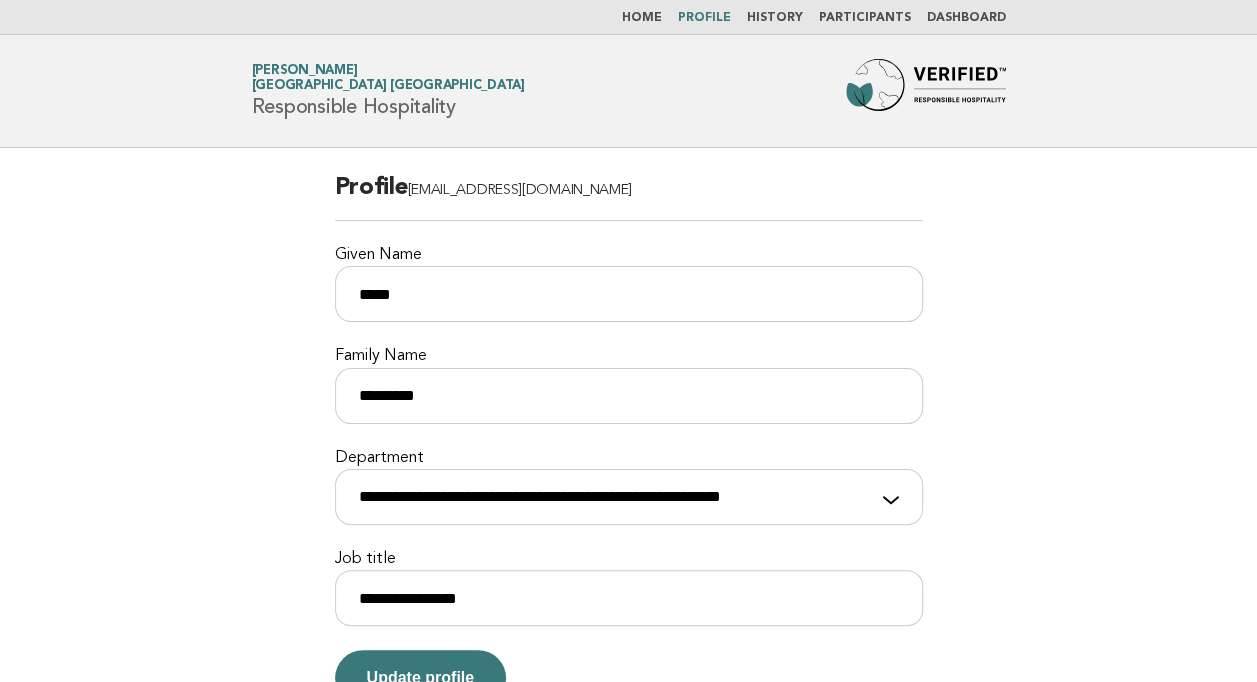 click on "Home" at bounding box center [642, 18] 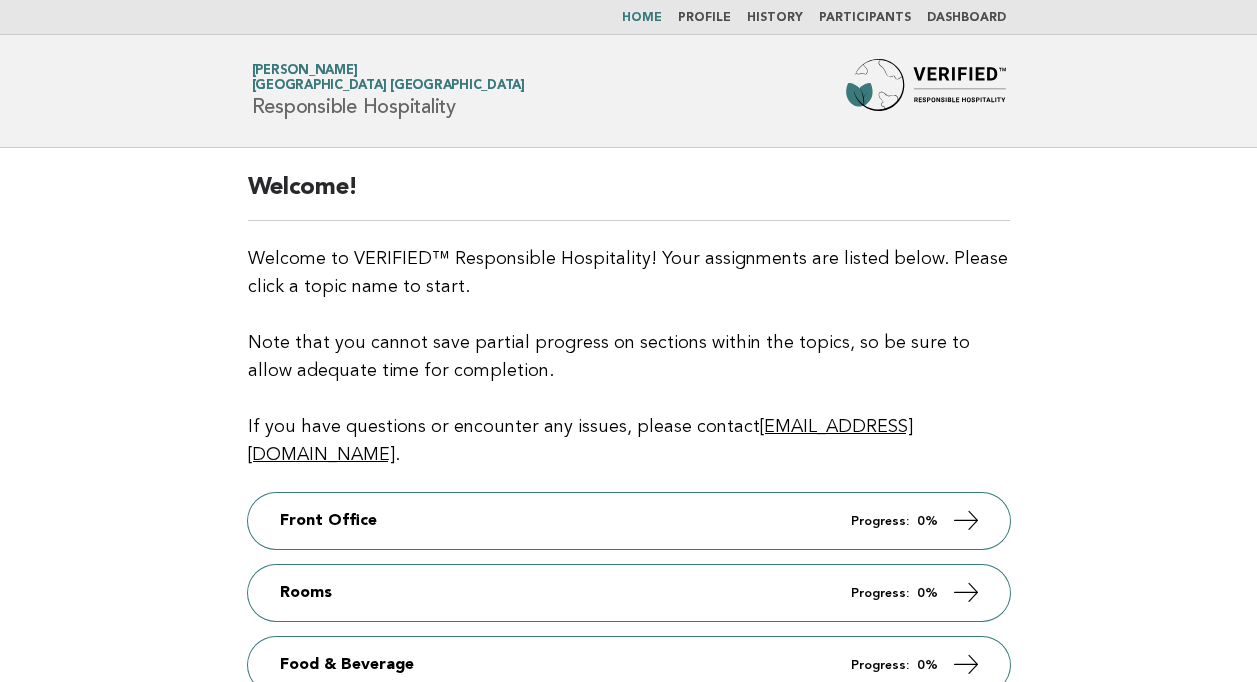 scroll, scrollTop: 0, scrollLeft: 0, axis: both 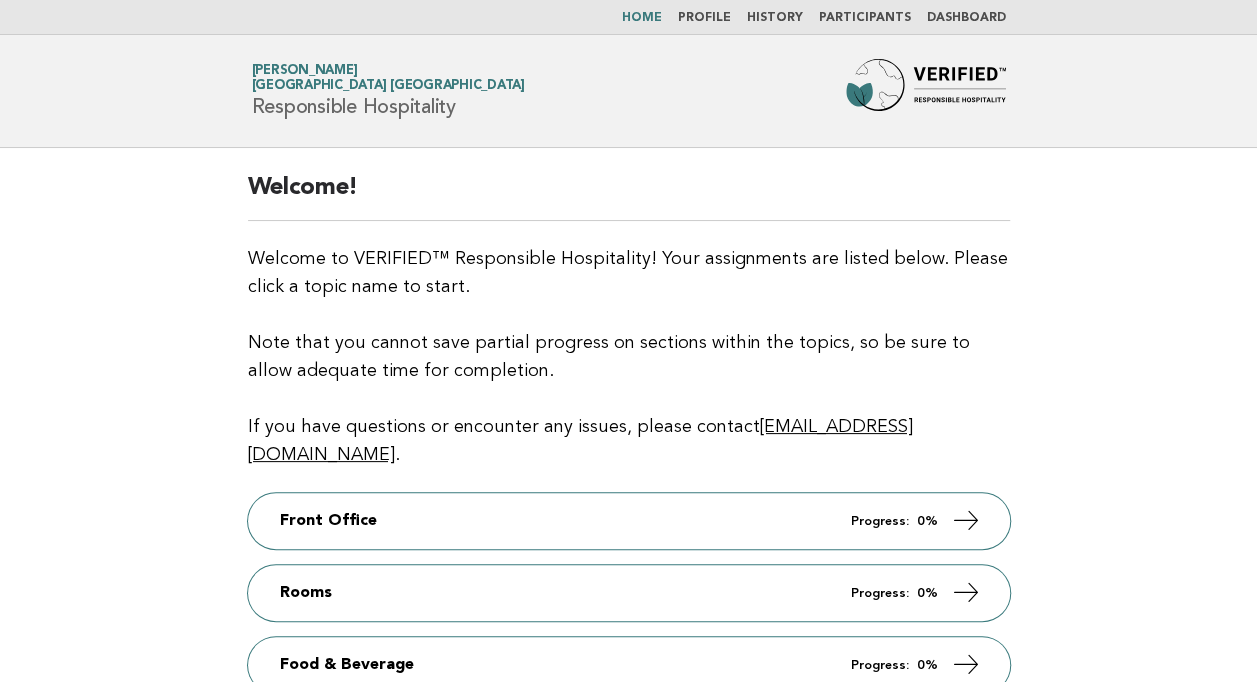 click on "History" at bounding box center (775, 18) 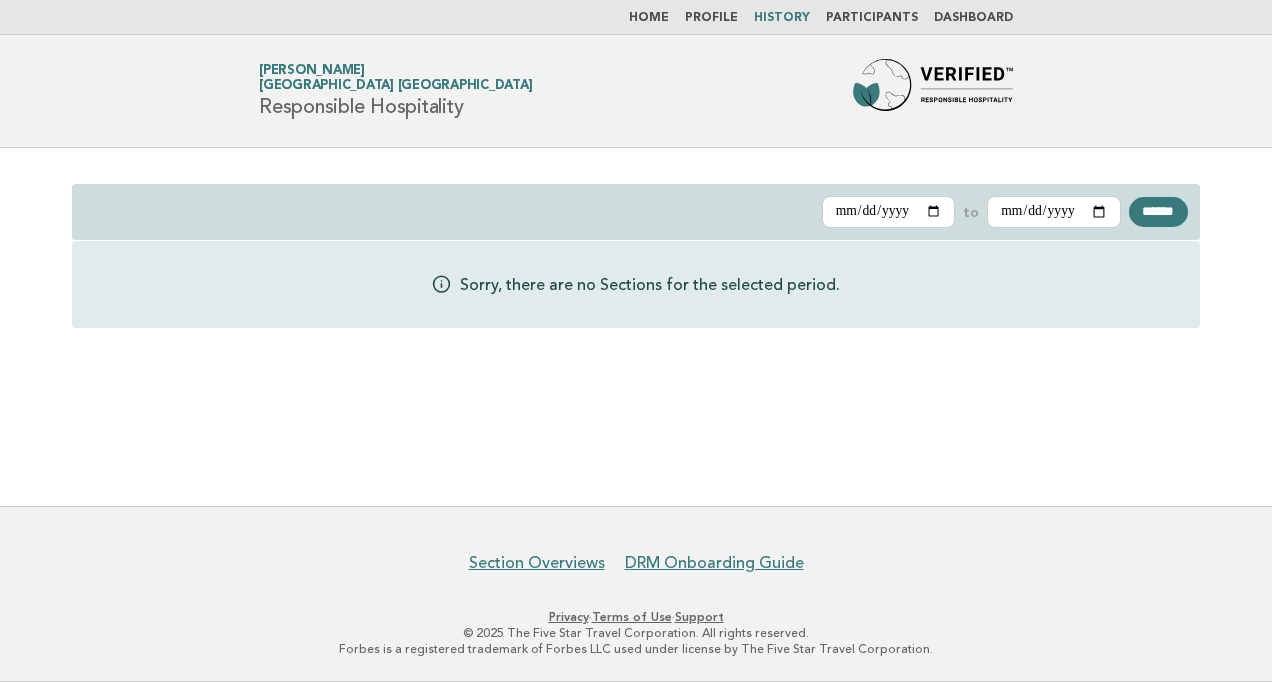 scroll, scrollTop: 0, scrollLeft: 0, axis: both 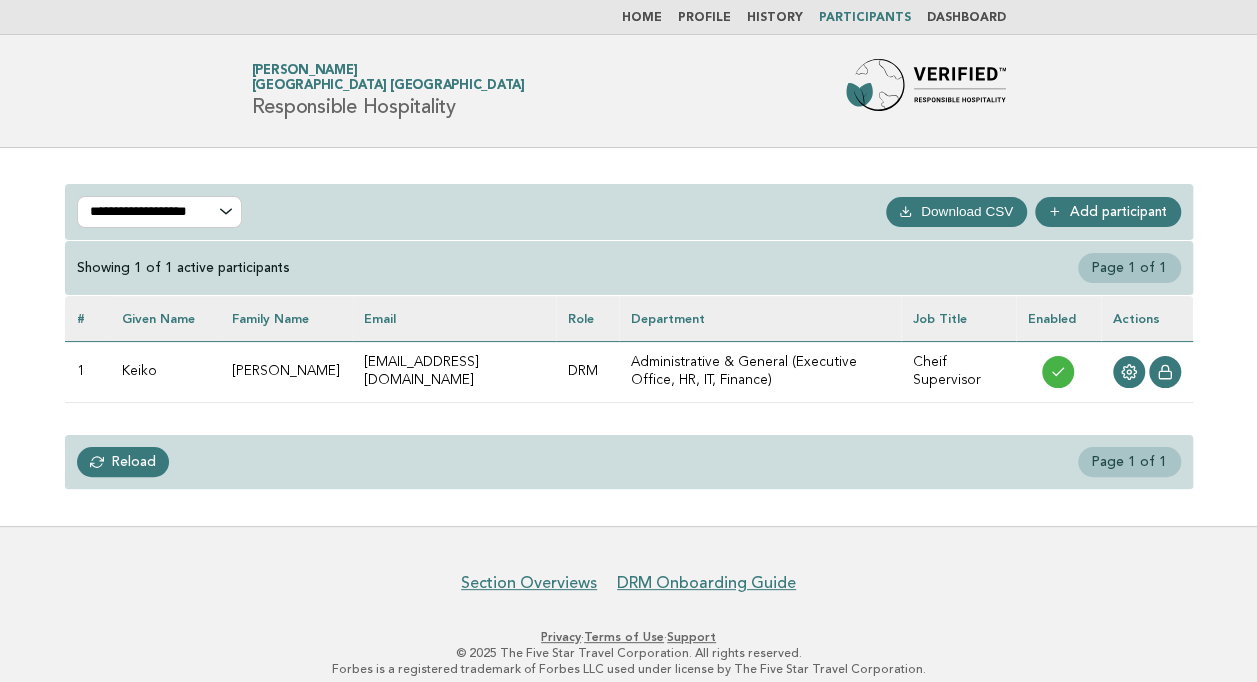 click on "Home
Profile
History
Participants
Dashboard" at bounding box center (628, 17) 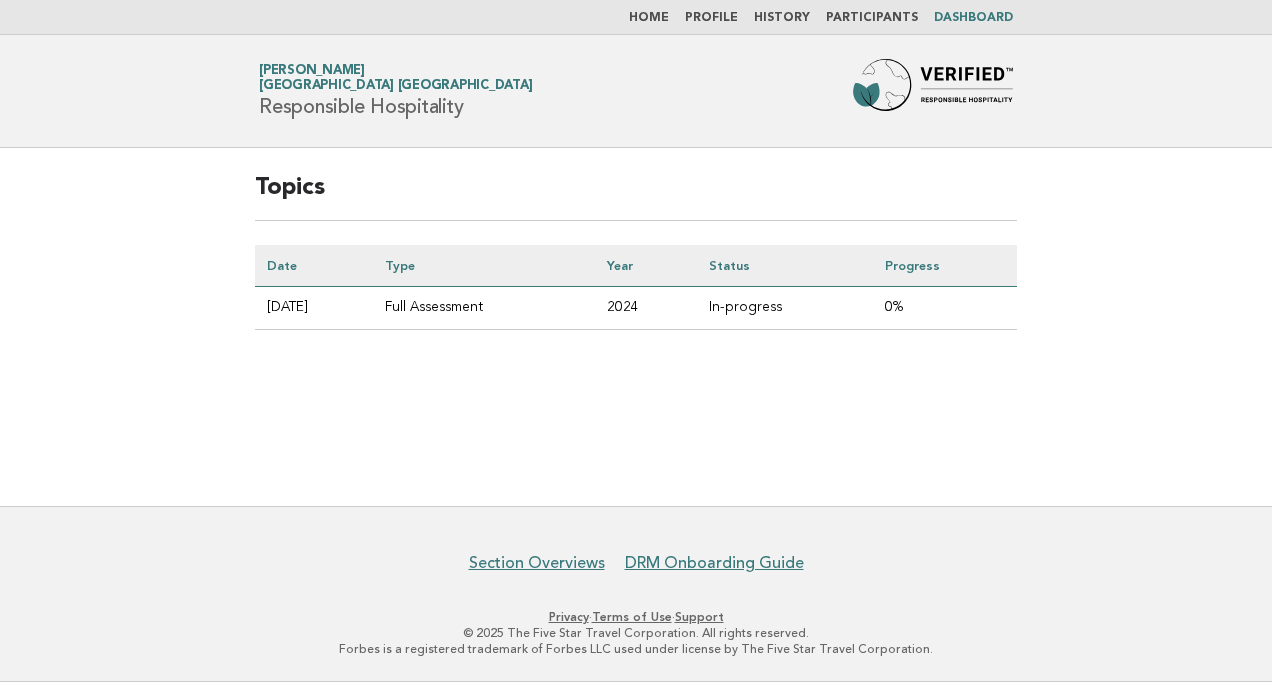 scroll, scrollTop: 0, scrollLeft: 0, axis: both 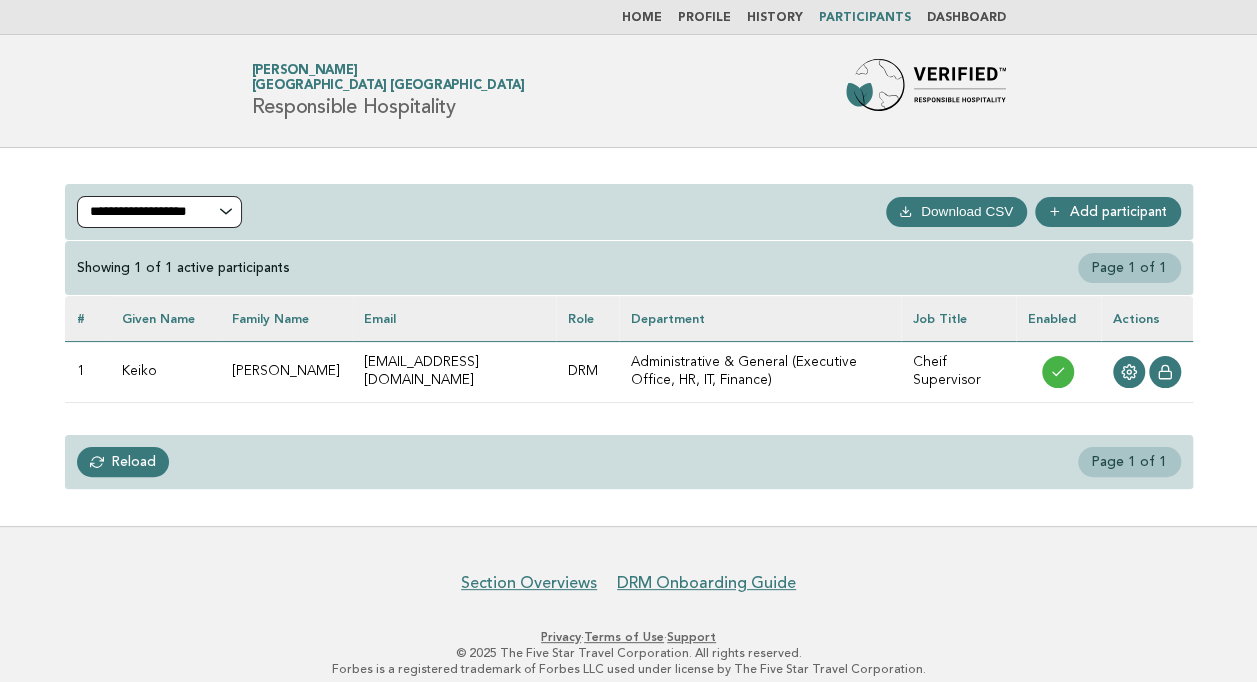 click on "**********" at bounding box center [159, 212] 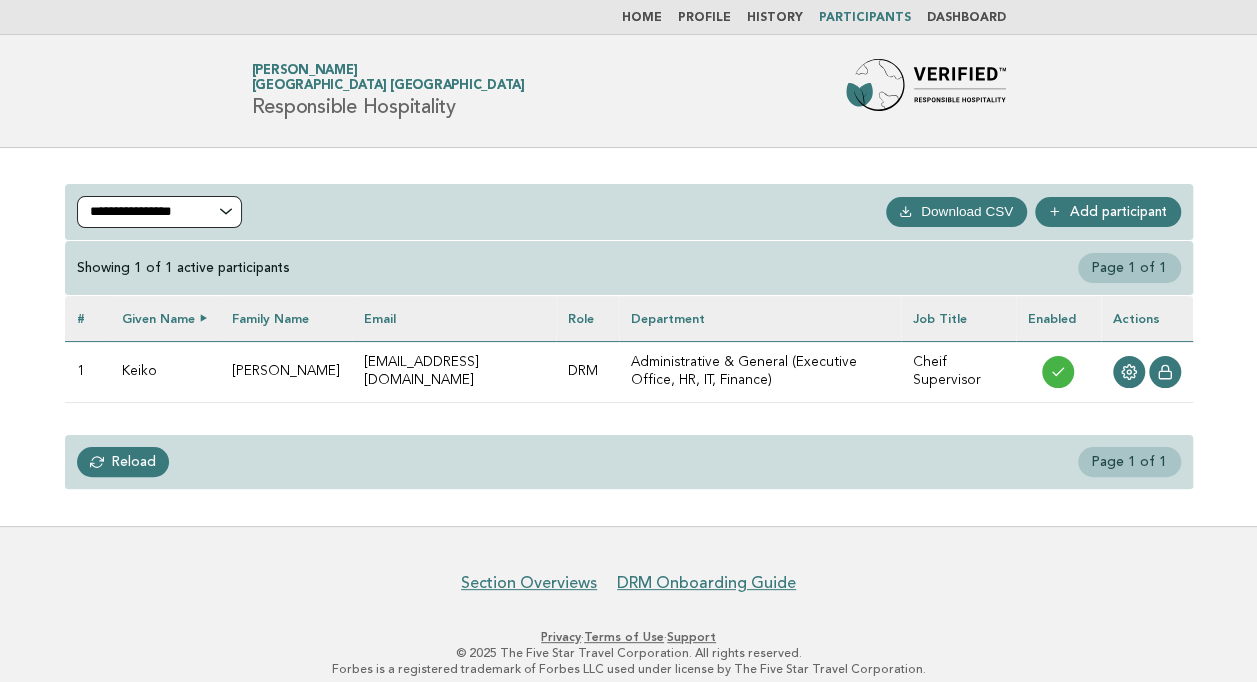 click on "**********" at bounding box center (159, 212) 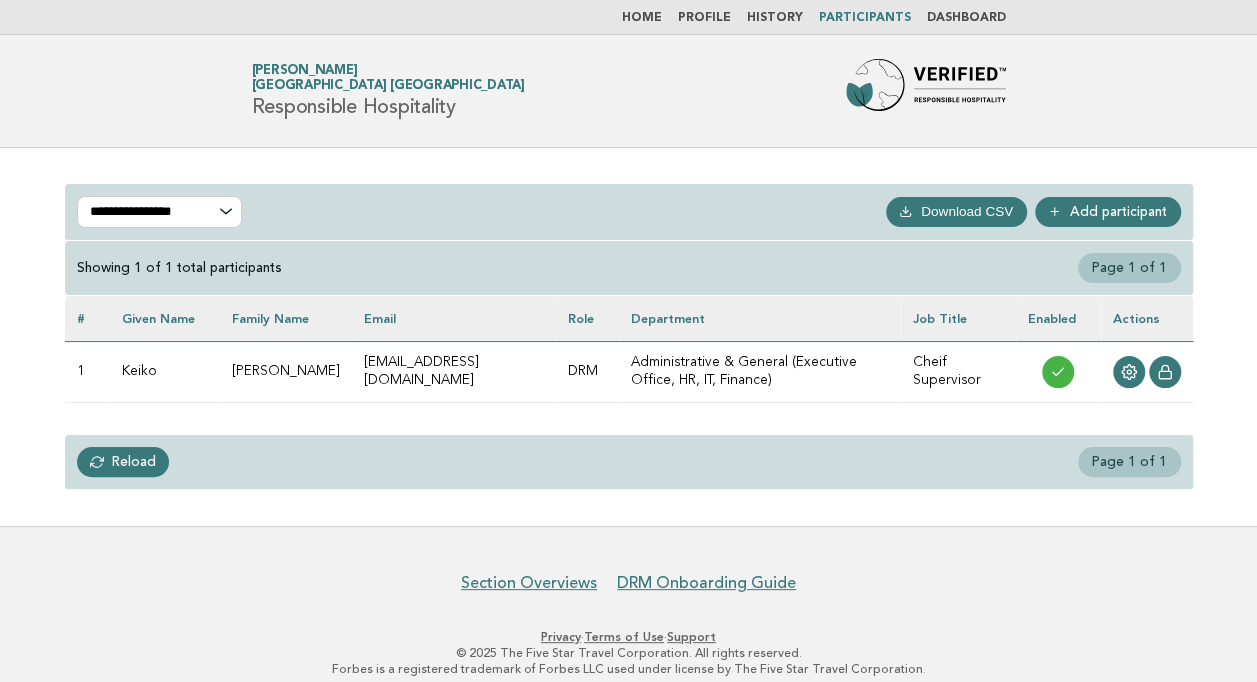 click on "**********" at bounding box center (629, 212) 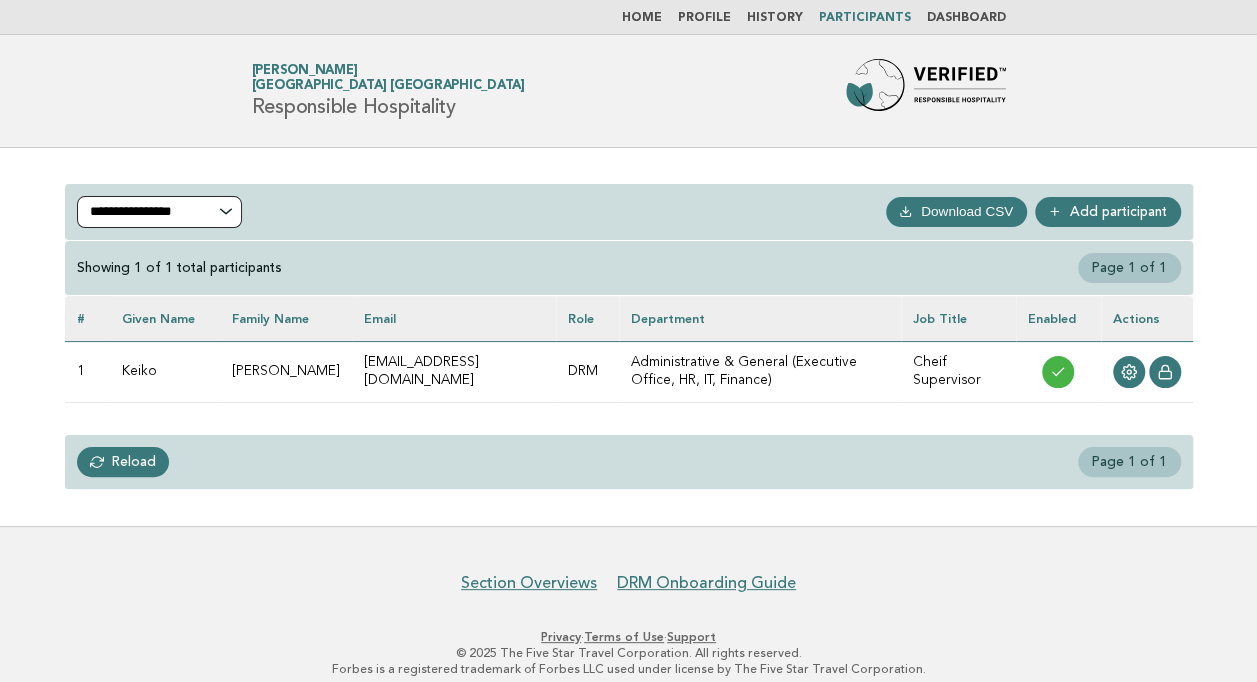 click on "**********" at bounding box center (159, 212) 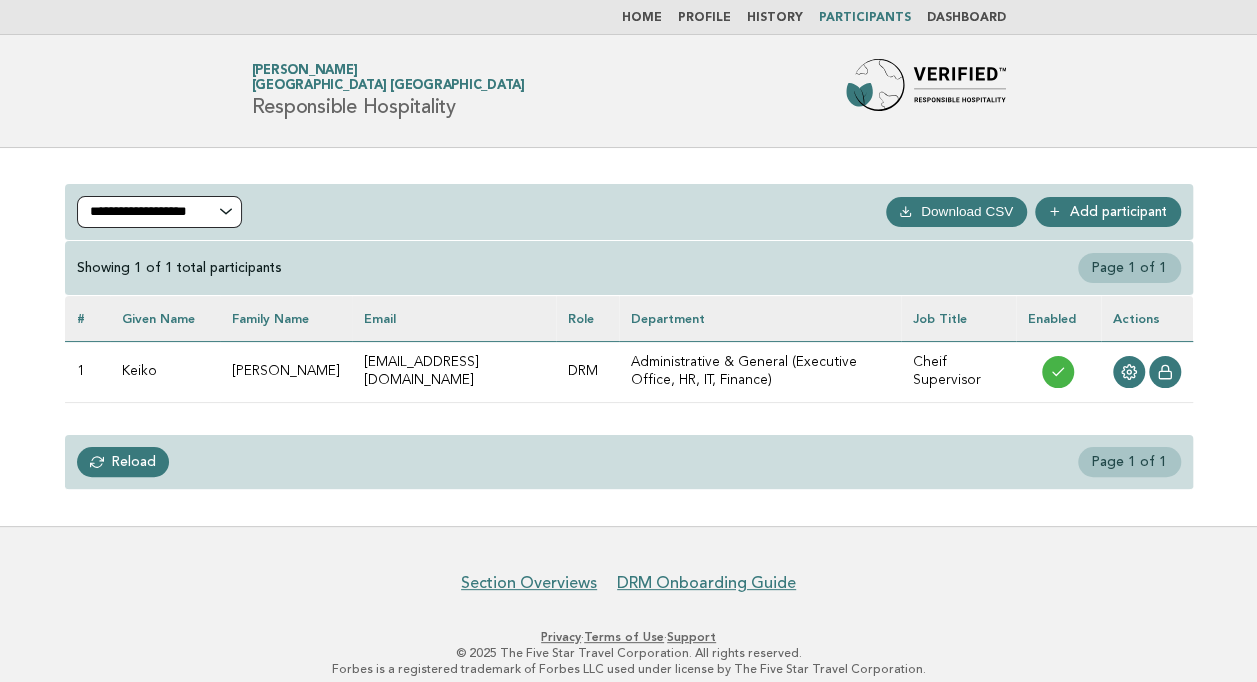 click on "**********" at bounding box center [159, 212] 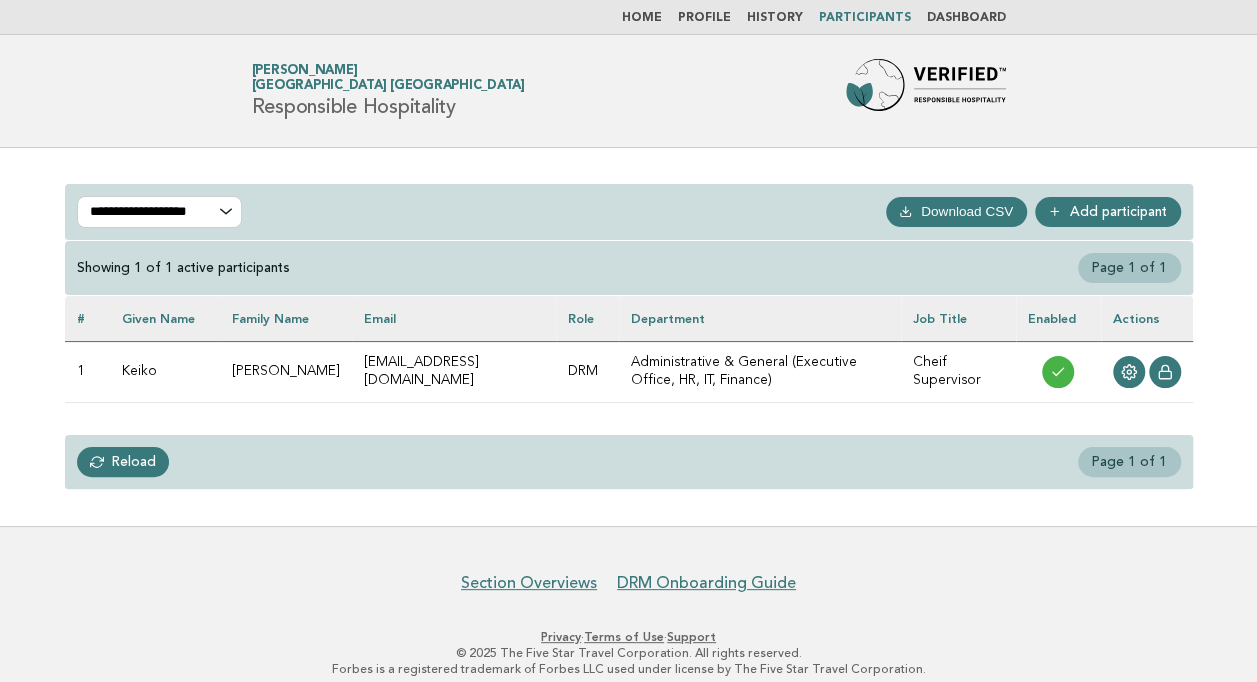 click on "Administrative & General (Executive Office, HR, IT, Finance)" at bounding box center [760, 371] 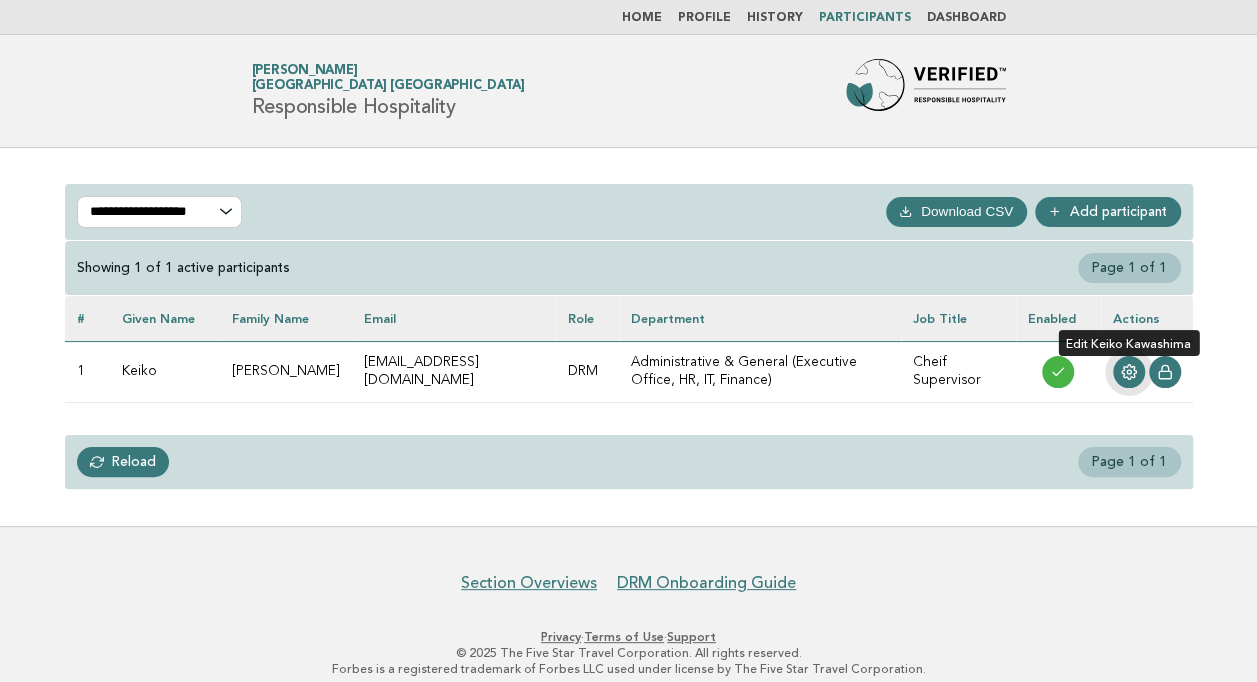 click 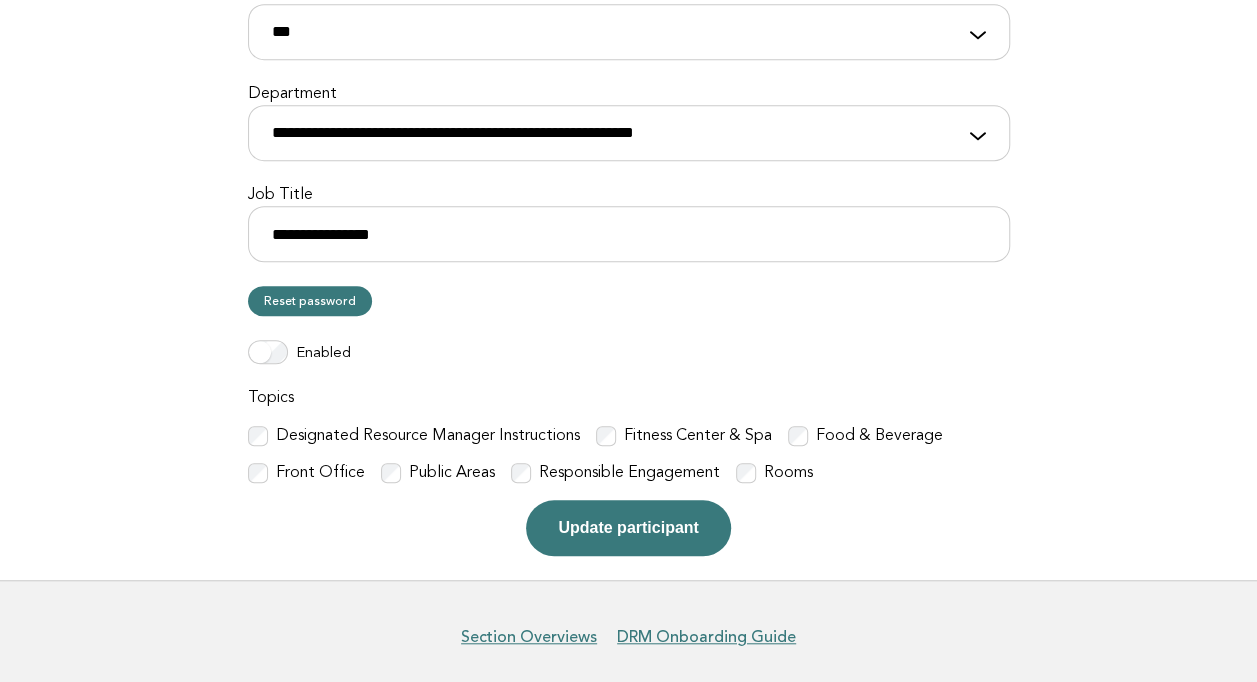 scroll, scrollTop: 568, scrollLeft: 0, axis: vertical 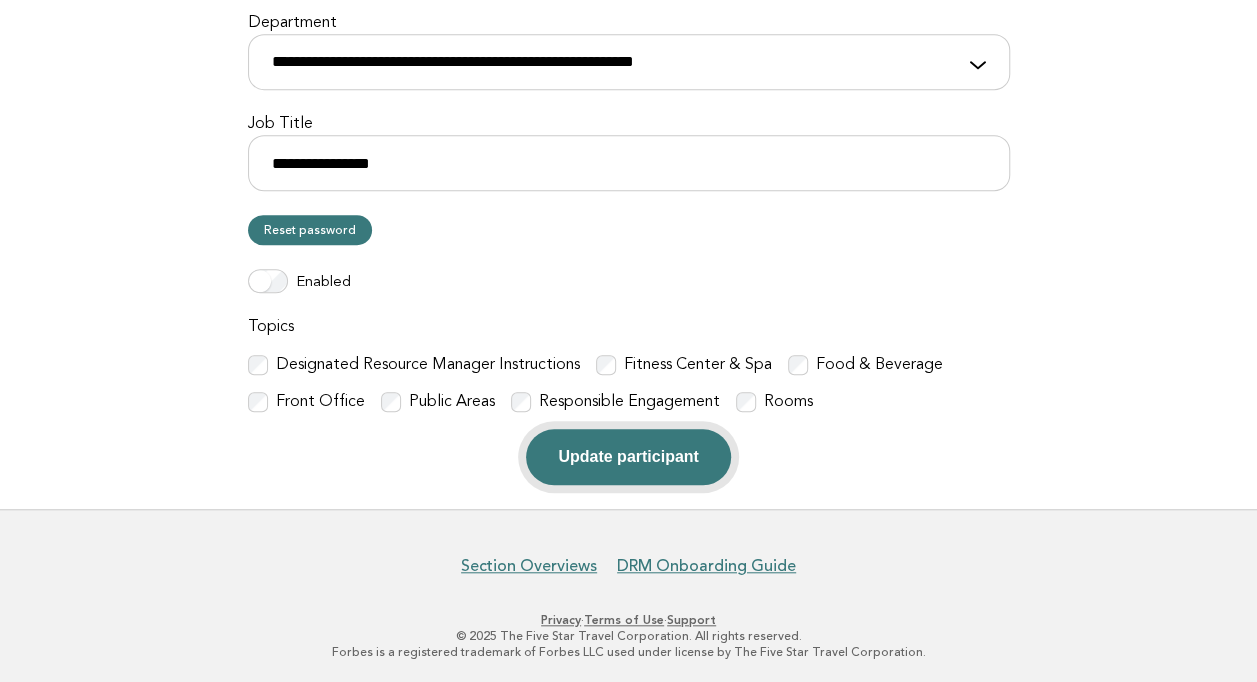 click on "Update participant" at bounding box center (628, 457) 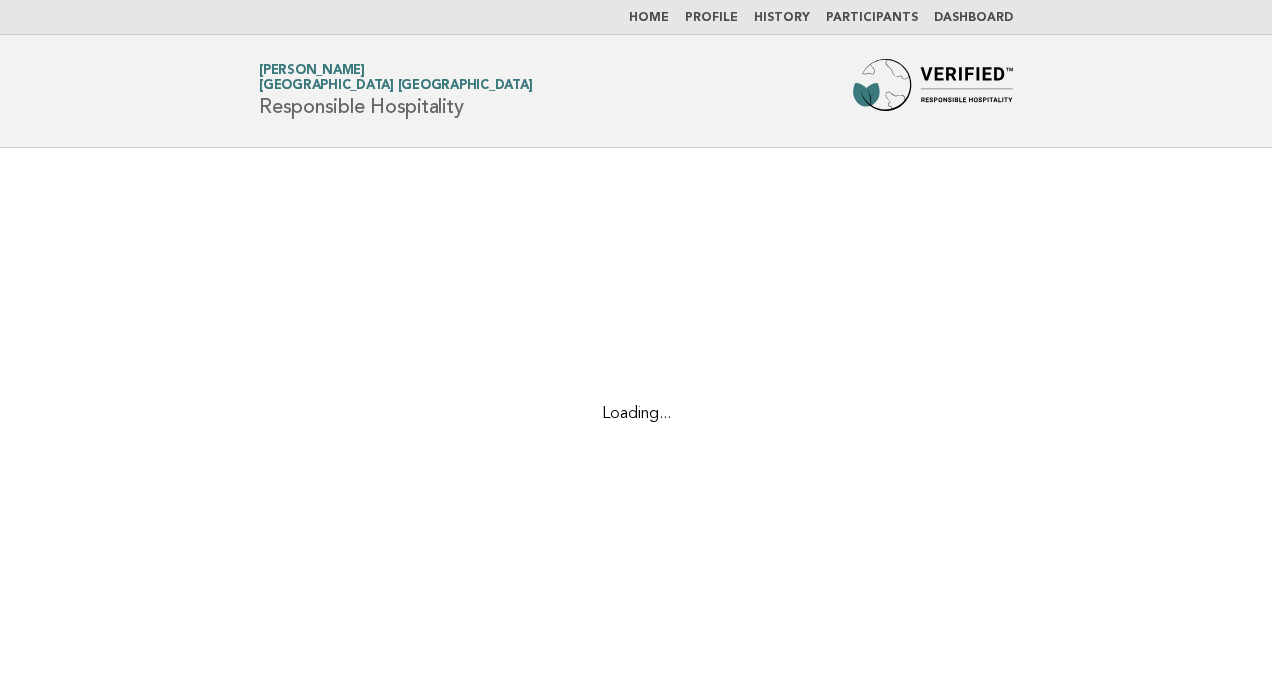 scroll, scrollTop: 0, scrollLeft: 0, axis: both 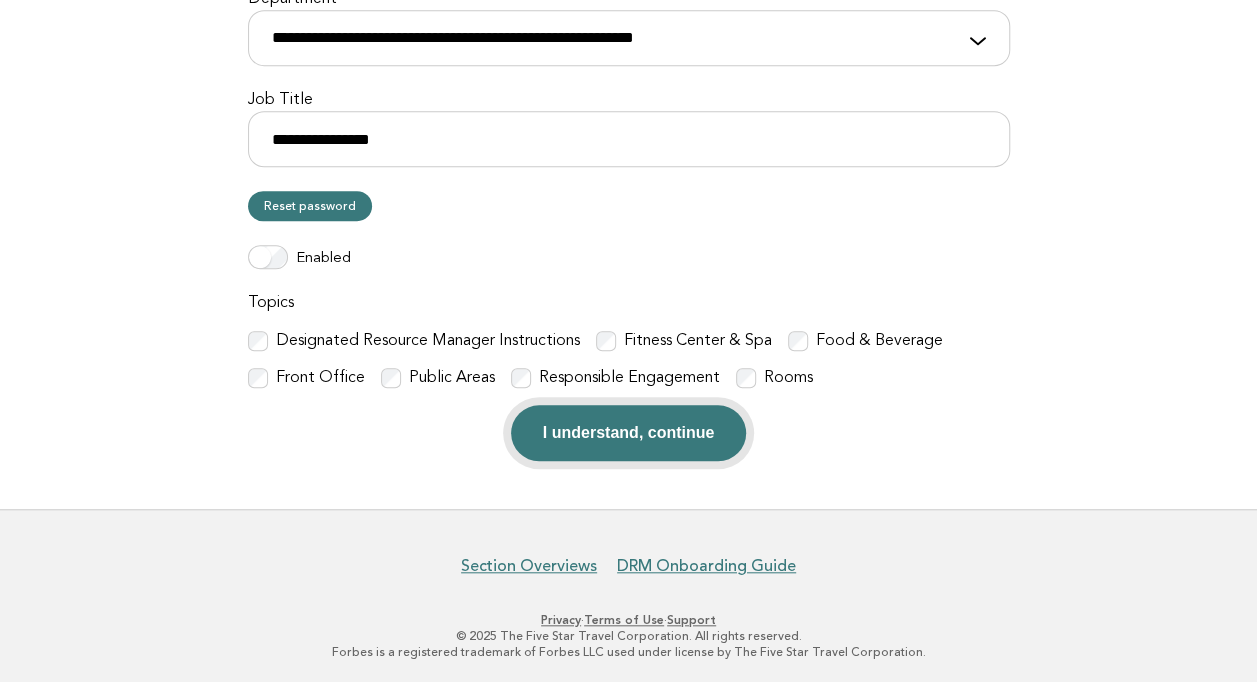 click on "I understand, continue" at bounding box center [629, 433] 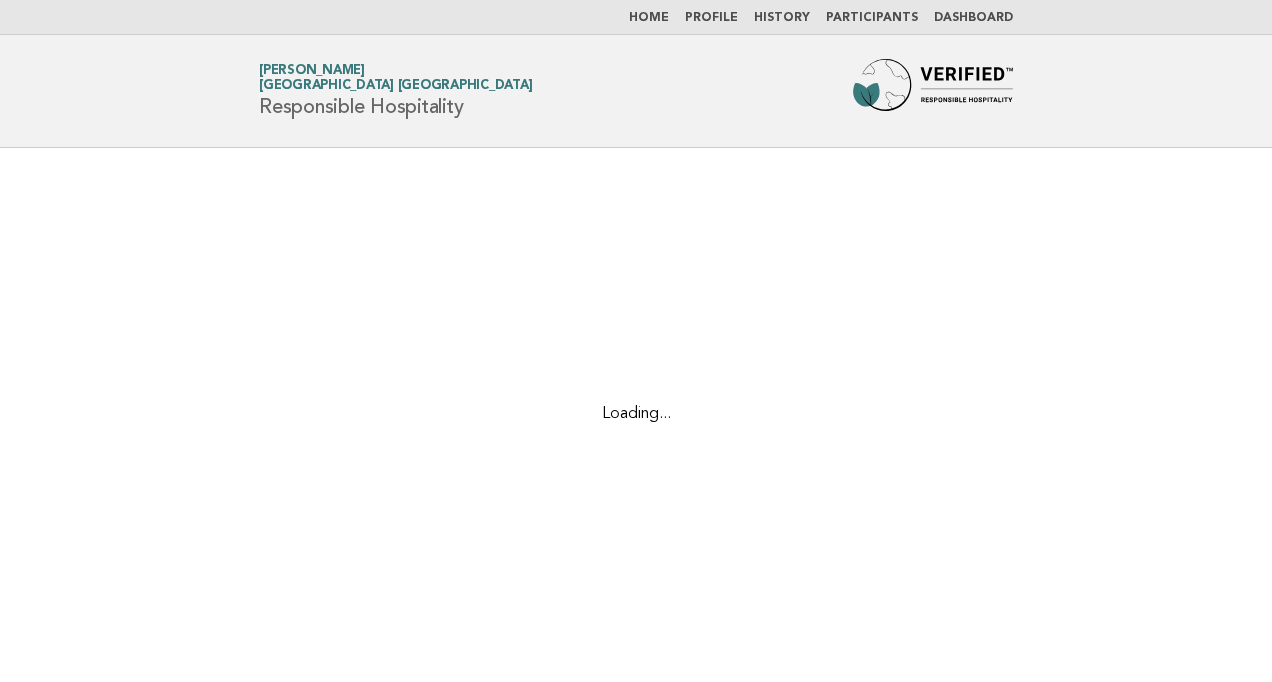 scroll, scrollTop: 0, scrollLeft: 0, axis: both 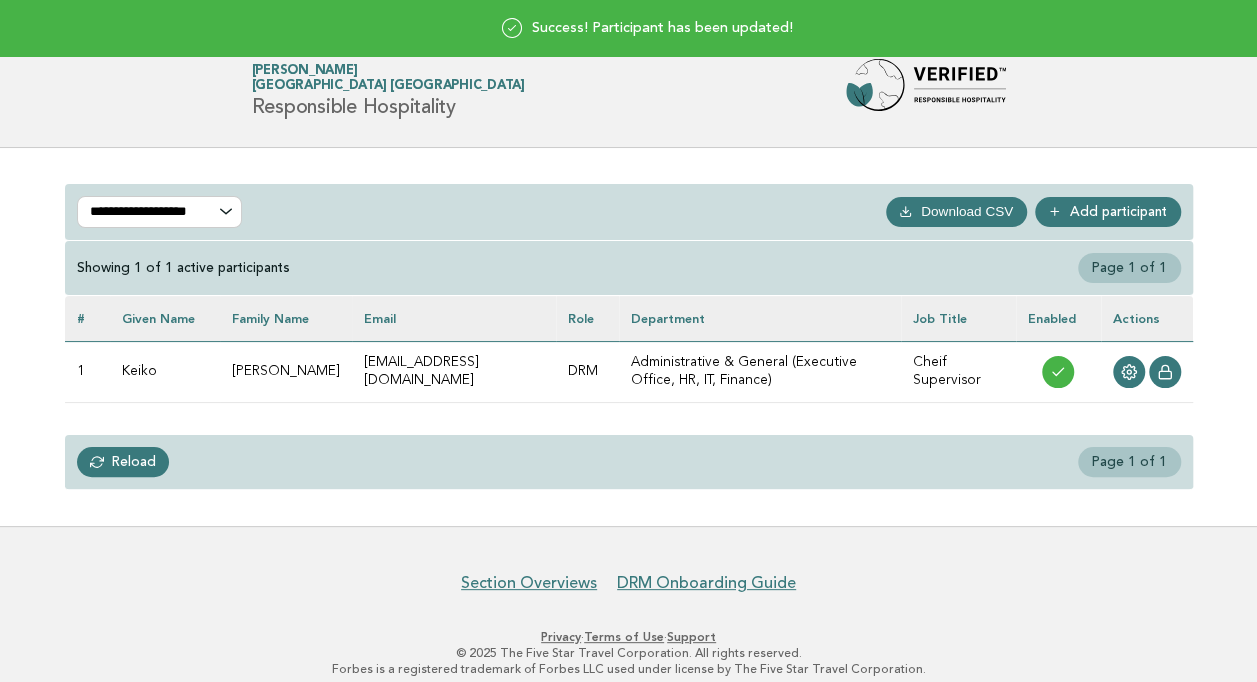 click on "Keiko Kawashima Keio Plaza Hotel Tokyo Premier Grand" at bounding box center (388, 78) 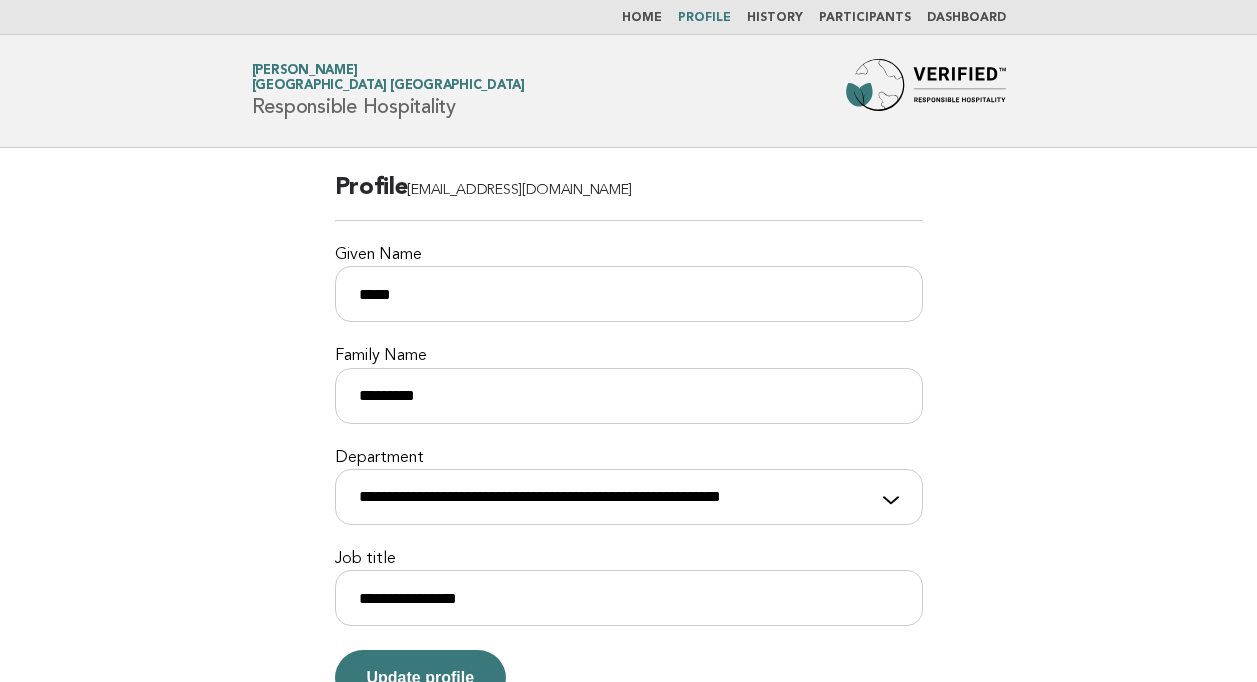 scroll, scrollTop: 0, scrollLeft: 0, axis: both 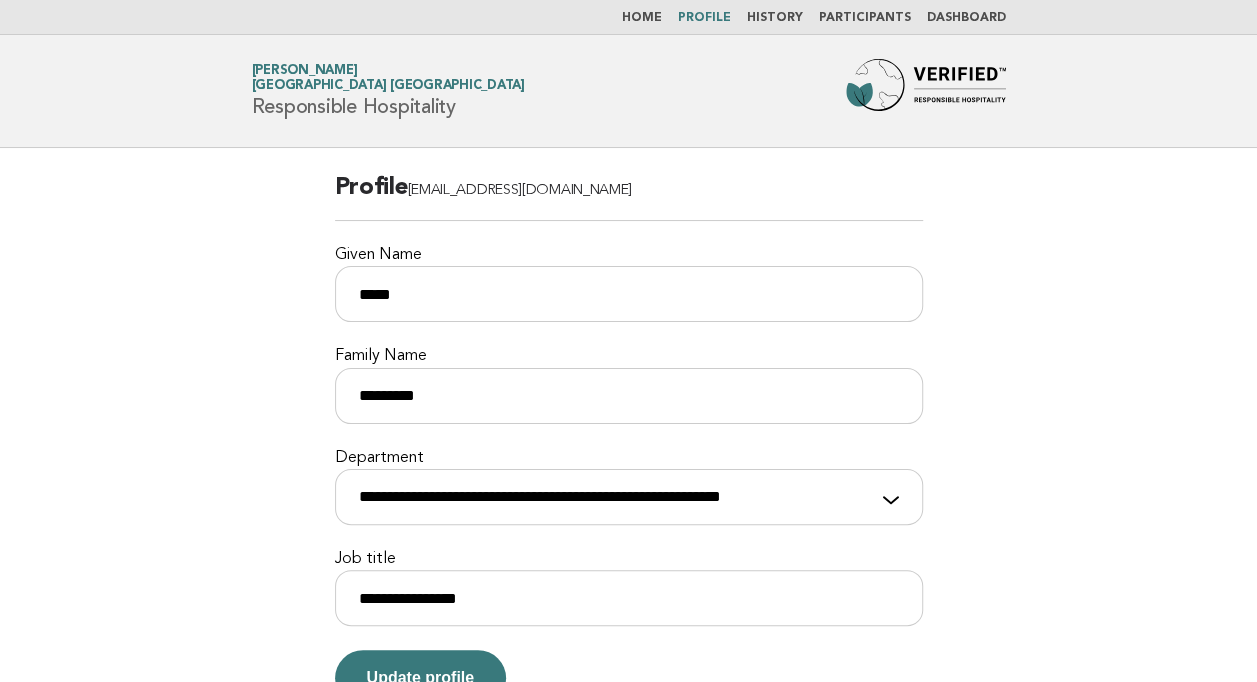 click on "Home" at bounding box center [642, 18] 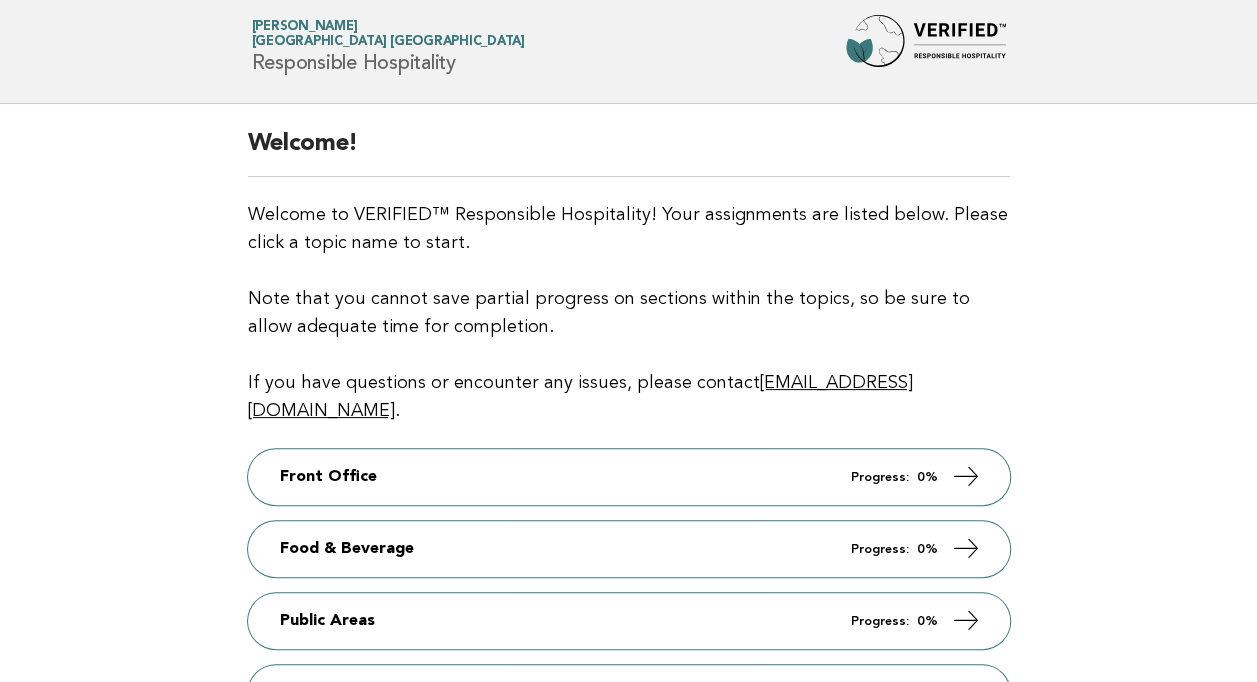 scroll, scrollTop: 0, scrollLeft: 0, axis: both 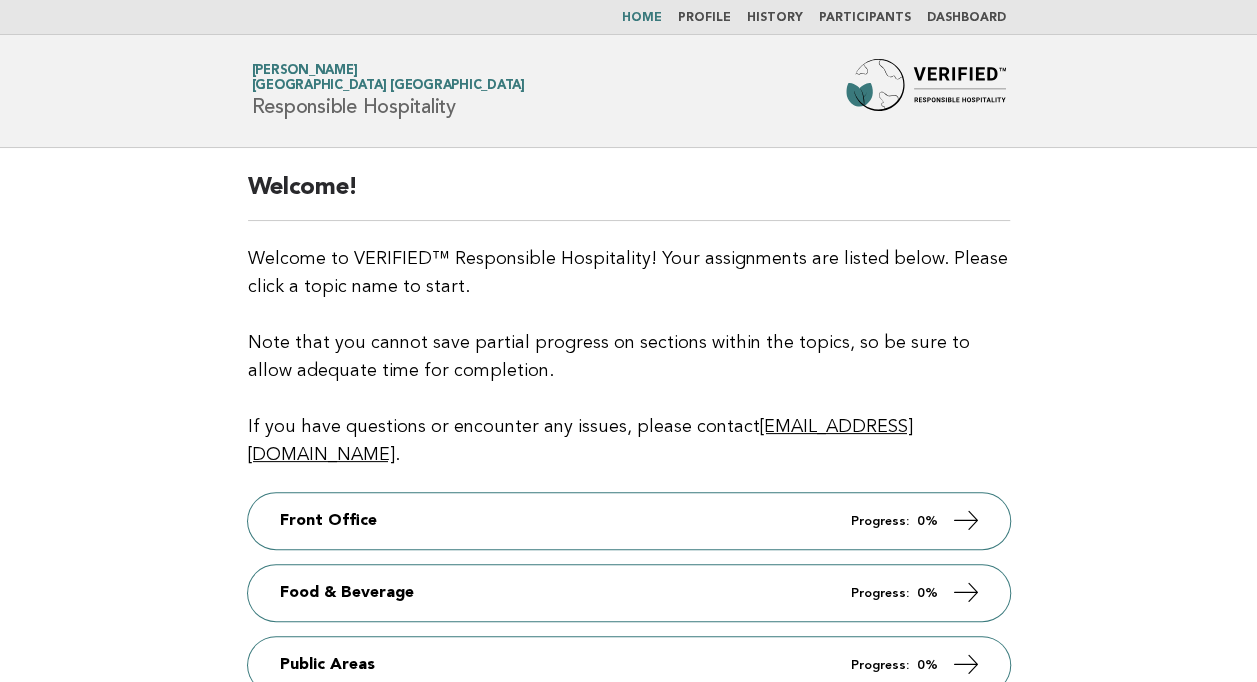 click on "Participants" at bounding box center [865, 18] 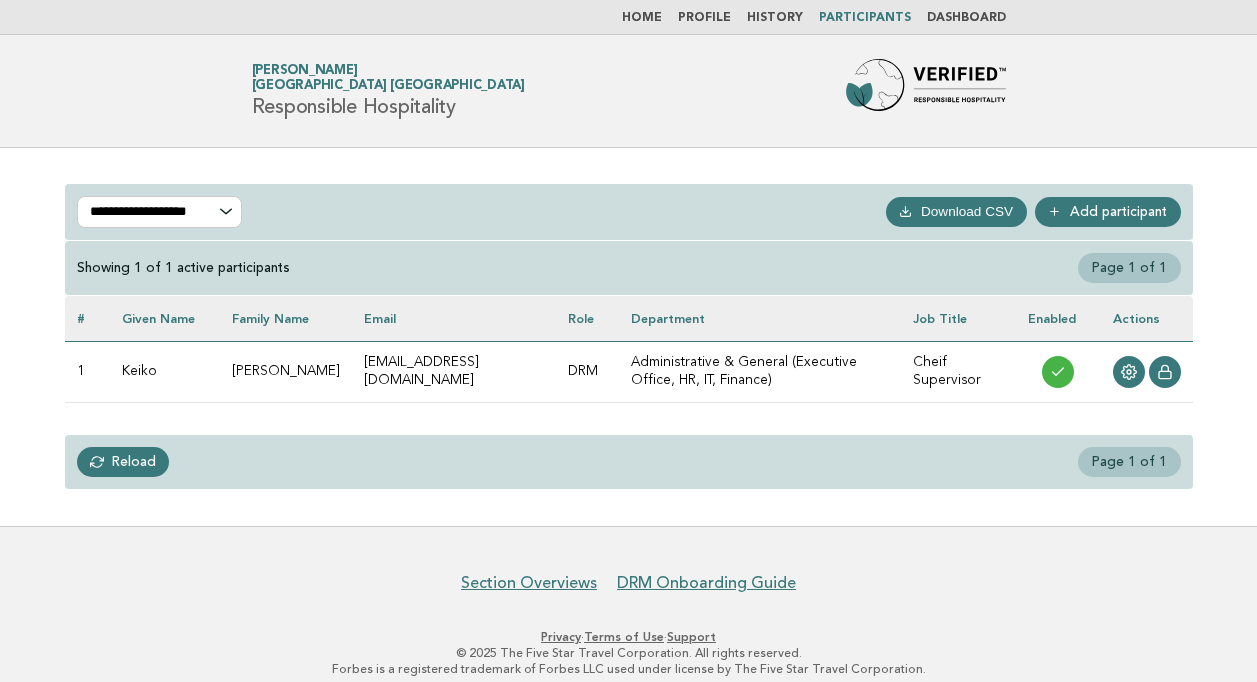 scroll, scrollTop: 0, scrollLeft: 0, axis: both 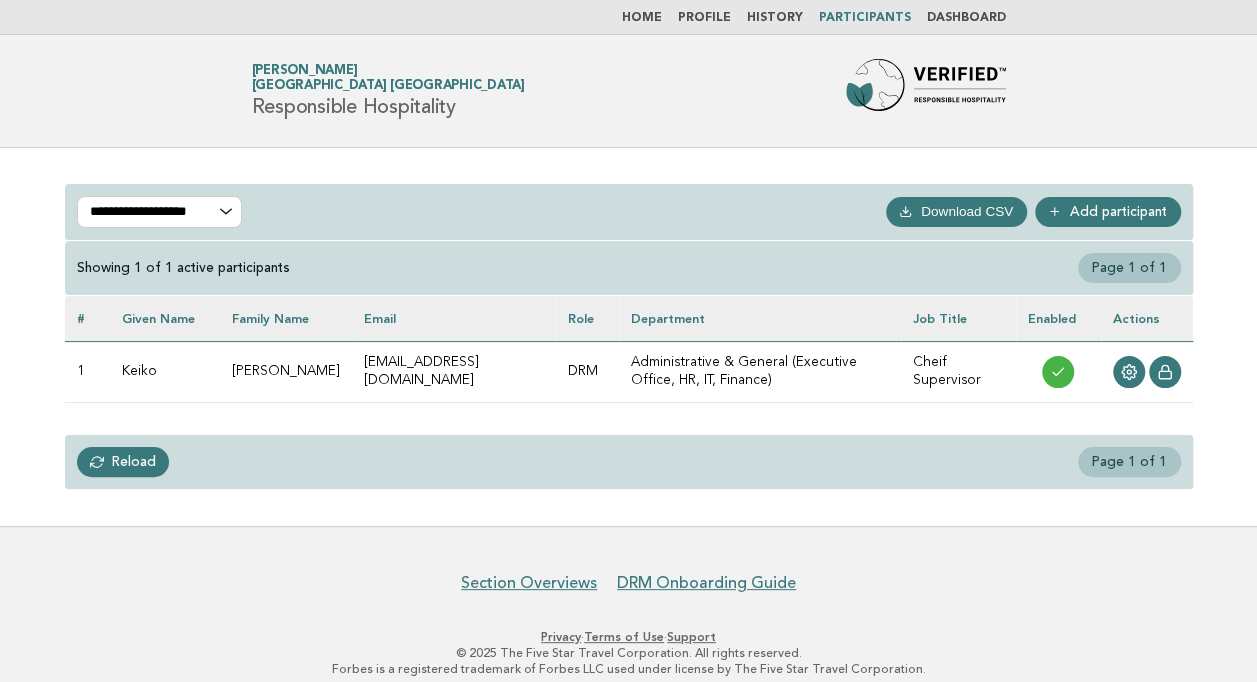 click on "Add participant" at bounding box center [1108, 212] 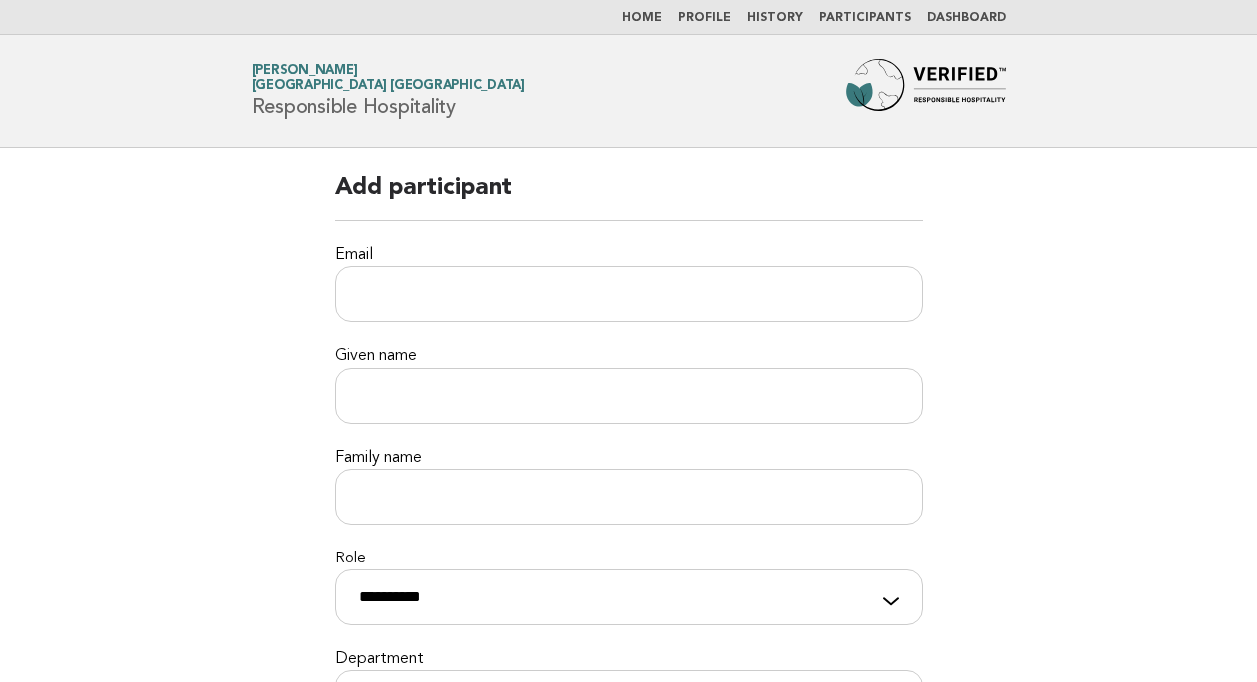 scroll, scrollTop: 0, scrollLeft: 0, axis: both 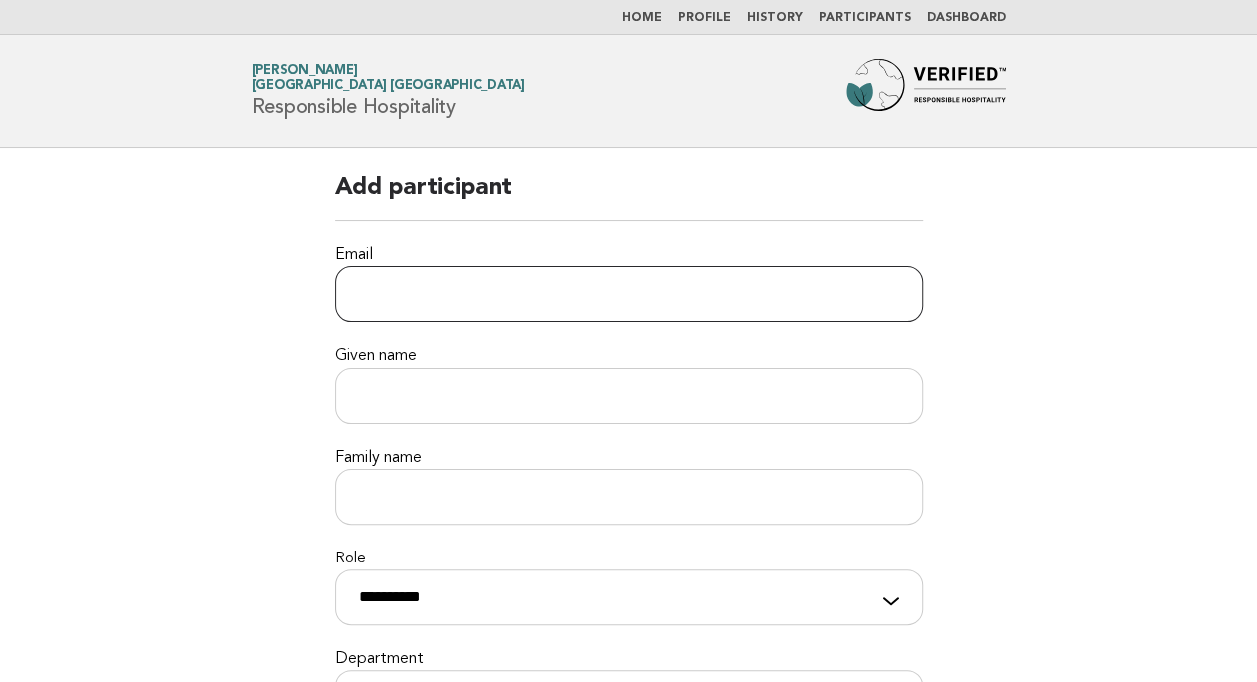 click on "Email" at bounding box center (629, 294) 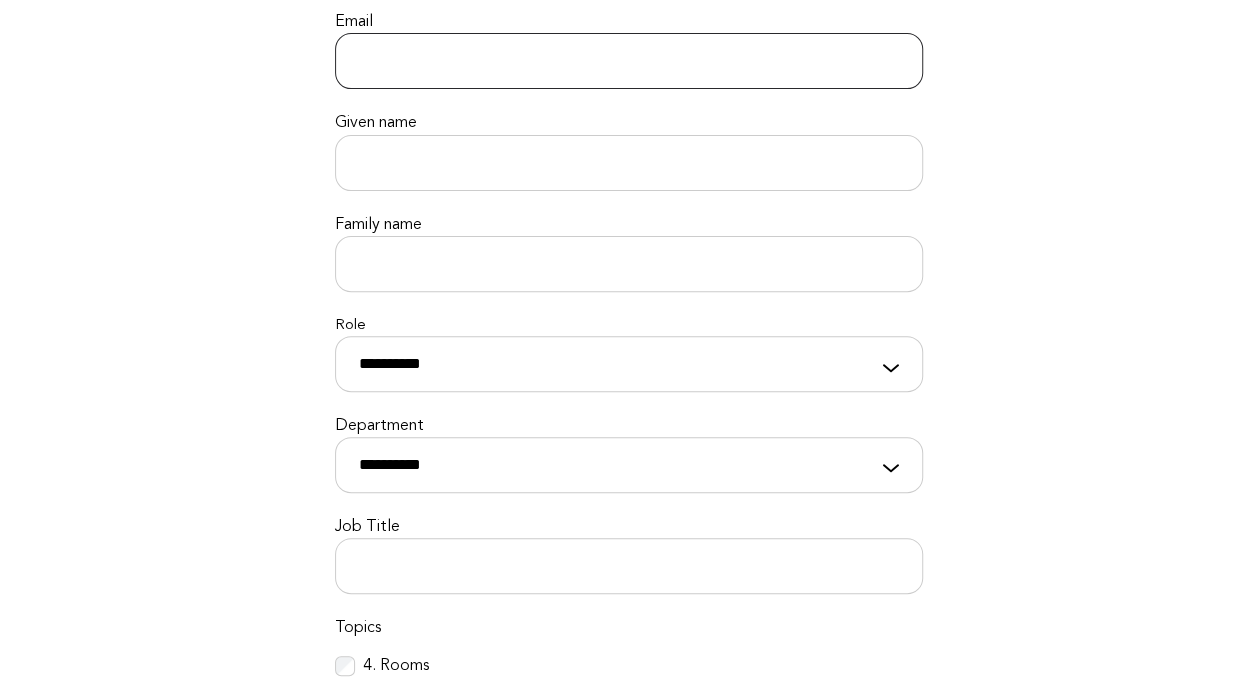 scroll, scrollTop: 243, scrollLeft: 0, axis: vertical 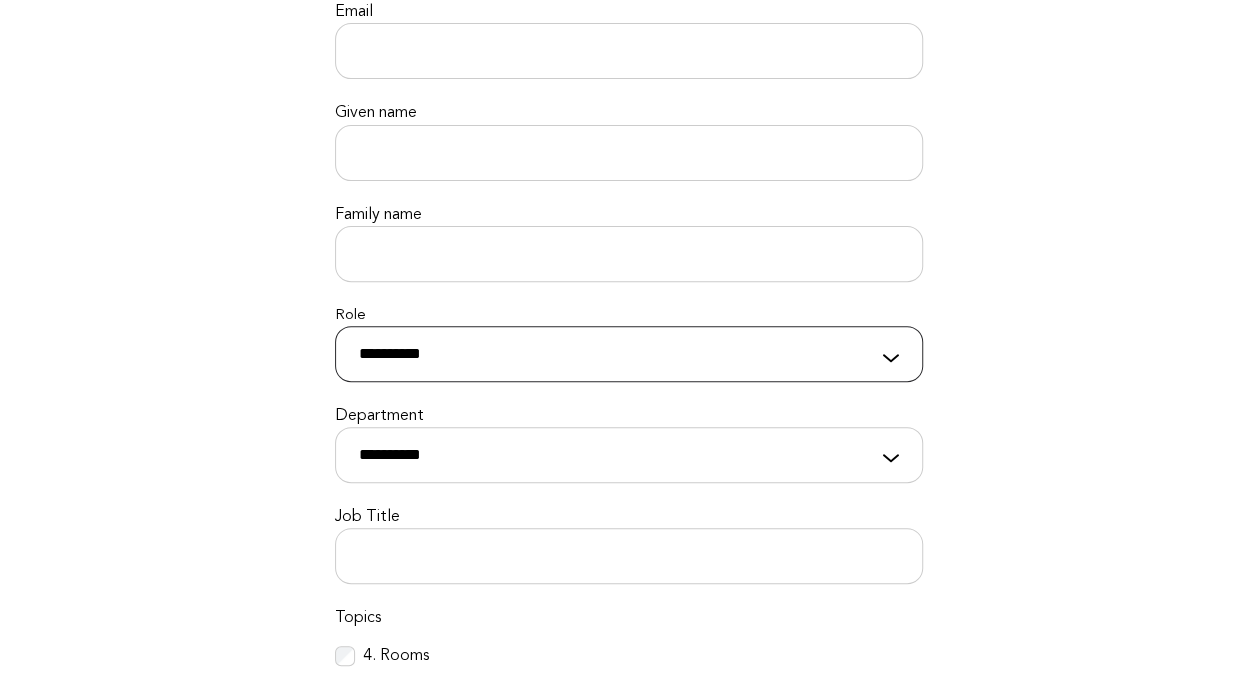 click on "**********" at bounding box center [629, 354] 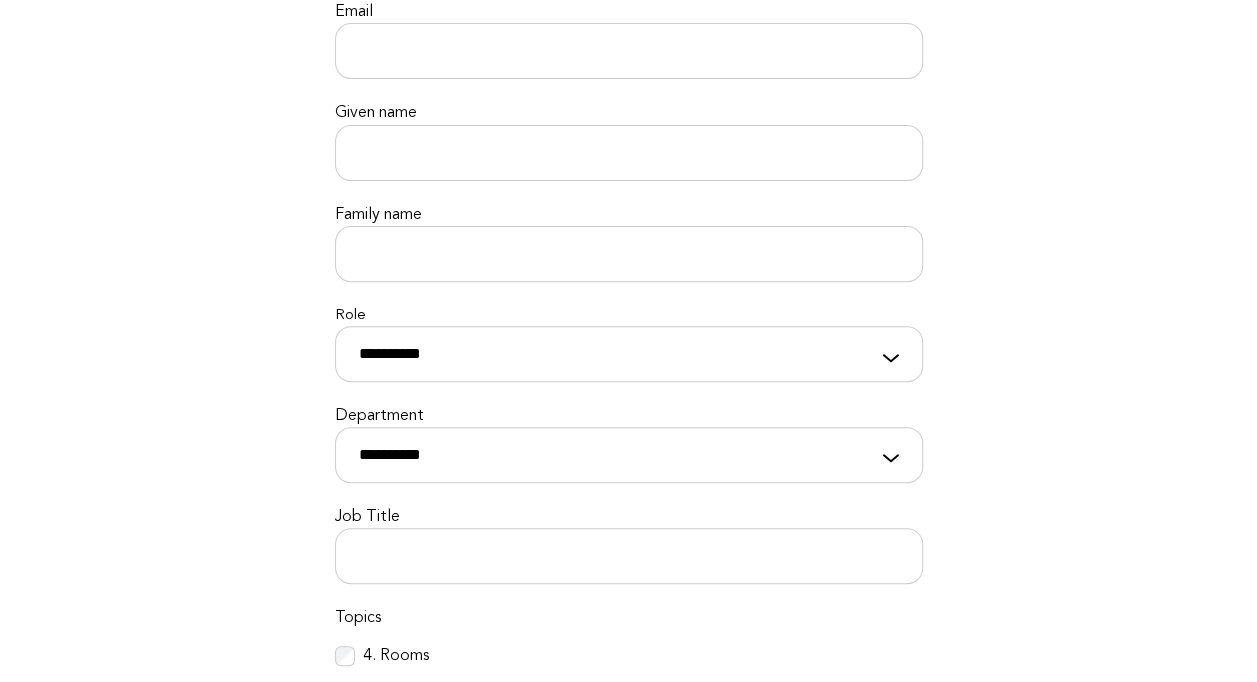 click on "**********" at bounding box center (628, 334) 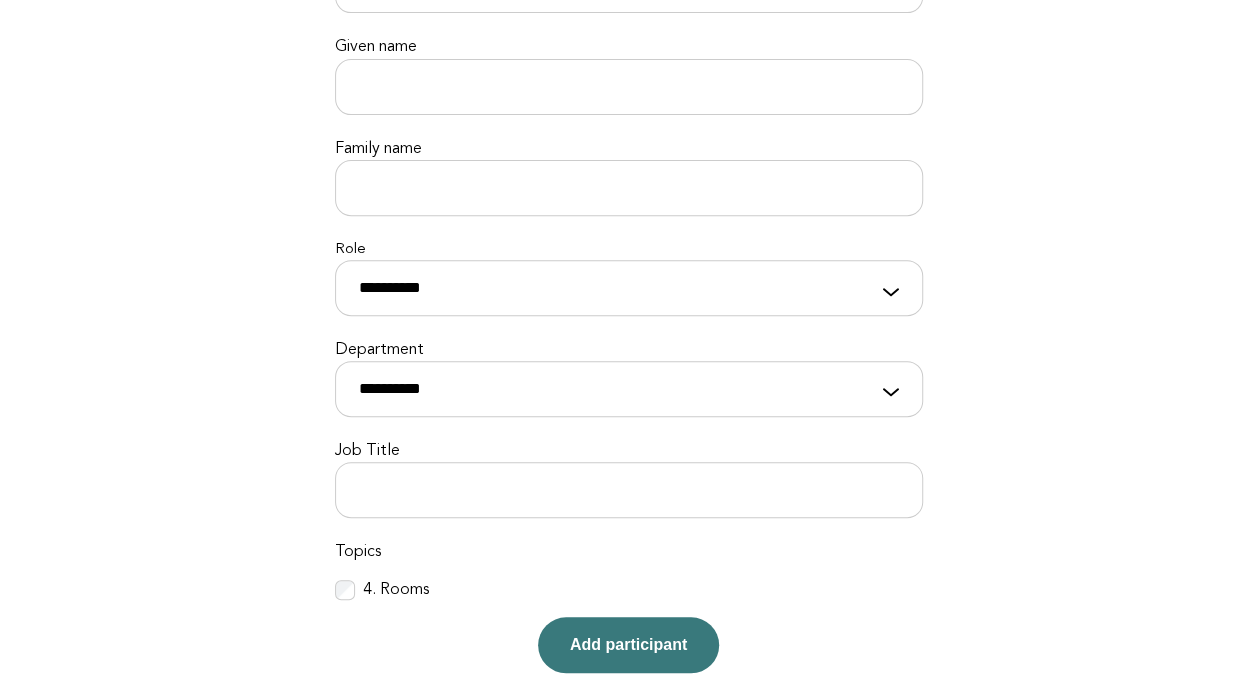 scroll, scrollTop: 313, scrollLeft: 0, axis: vertical 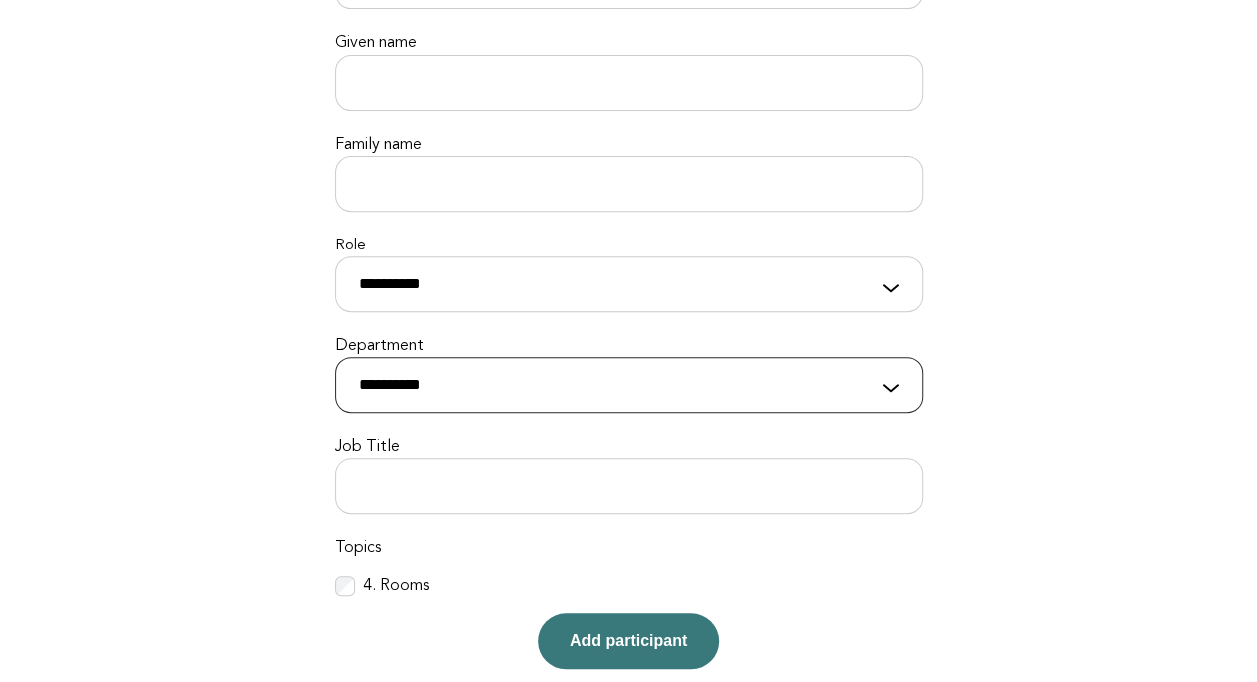 click on "**********" at bounding box center (629, 385) 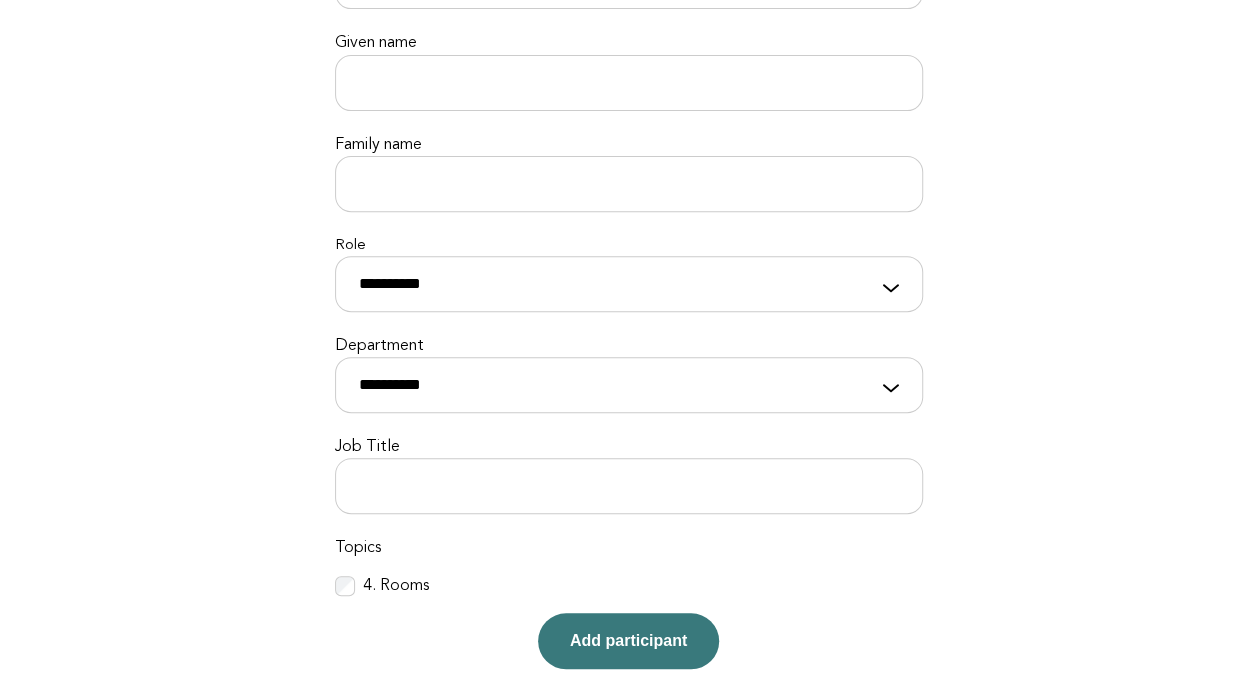 click on "**********" at bounding box center [628, 264] 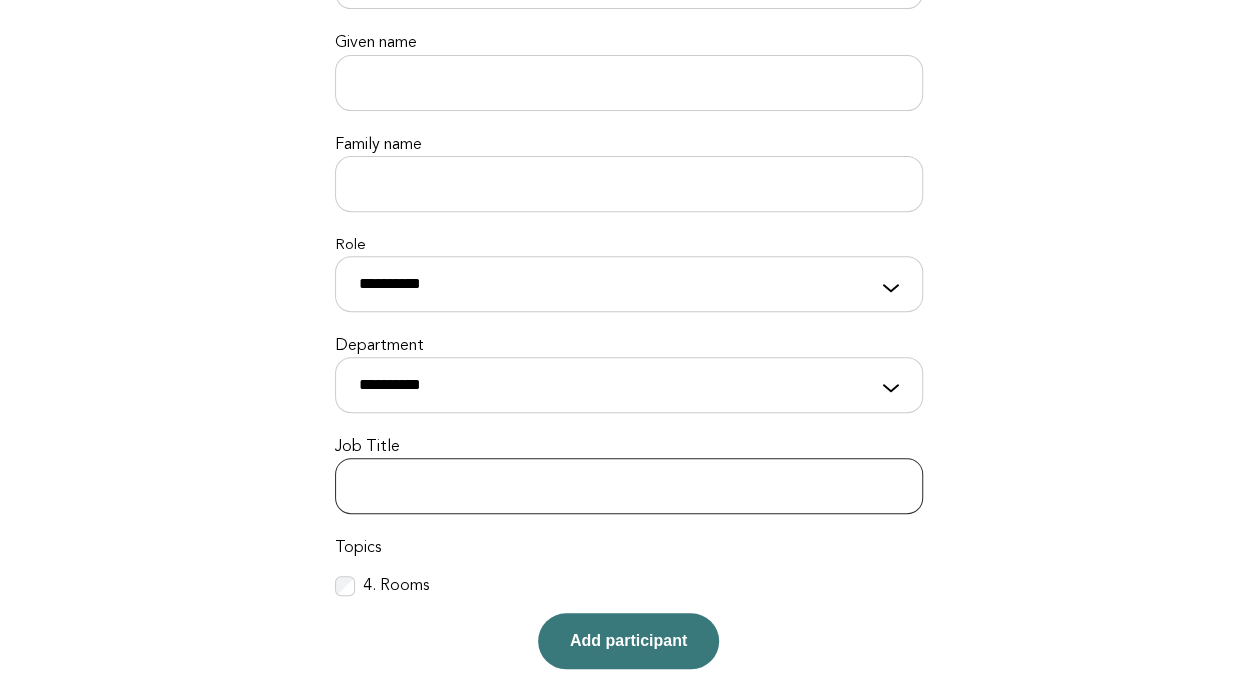 click on "Job Title" at bounding box center (629, 486) 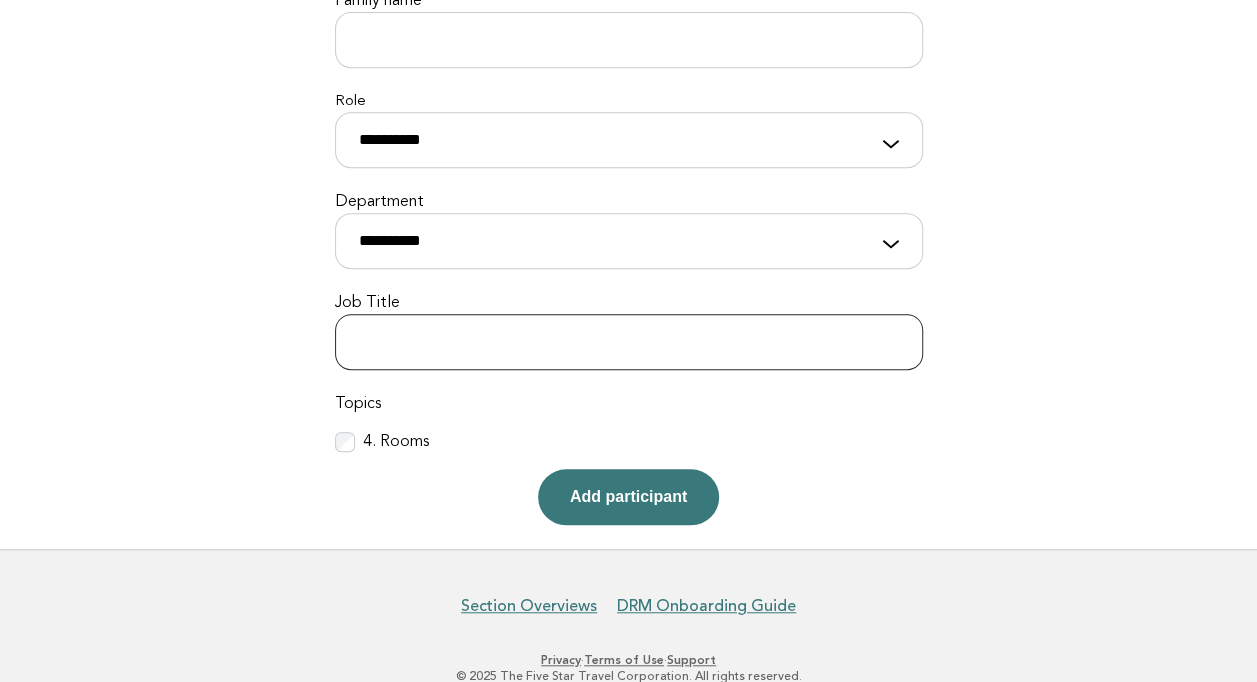 scroll, scrollTop: 496, scrollLeft: 0, axis: vertical 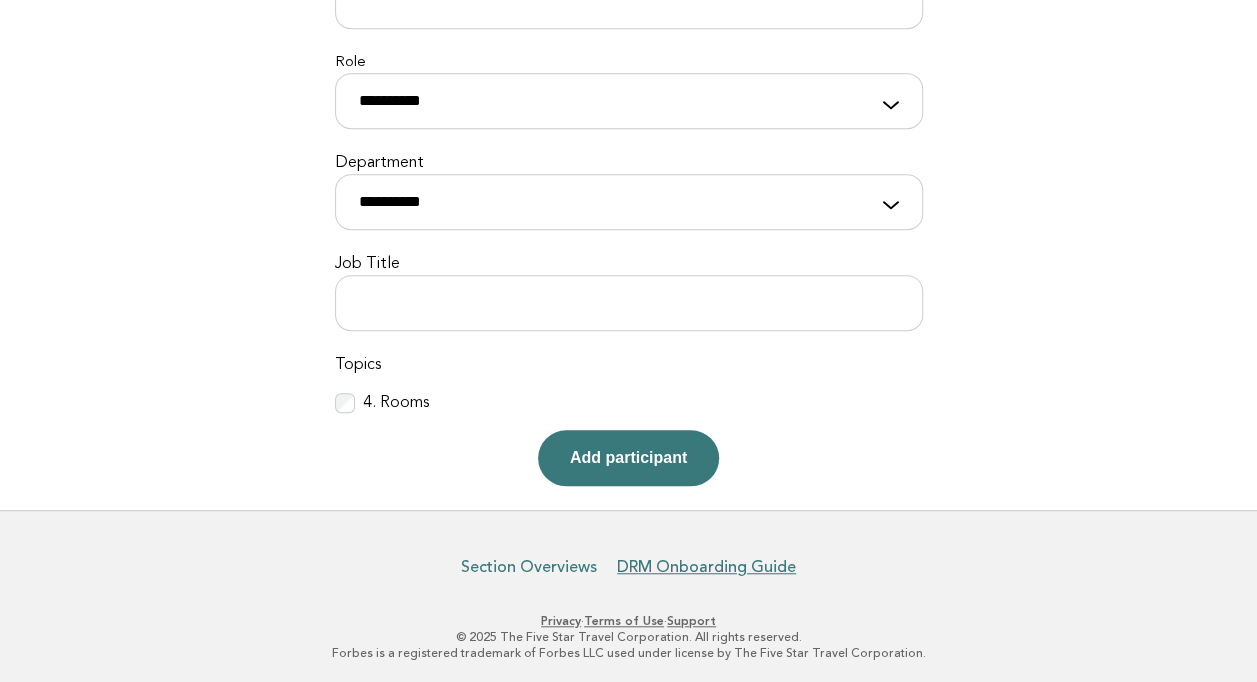 click on "Section Overviews" at bounding box center (529, 567) 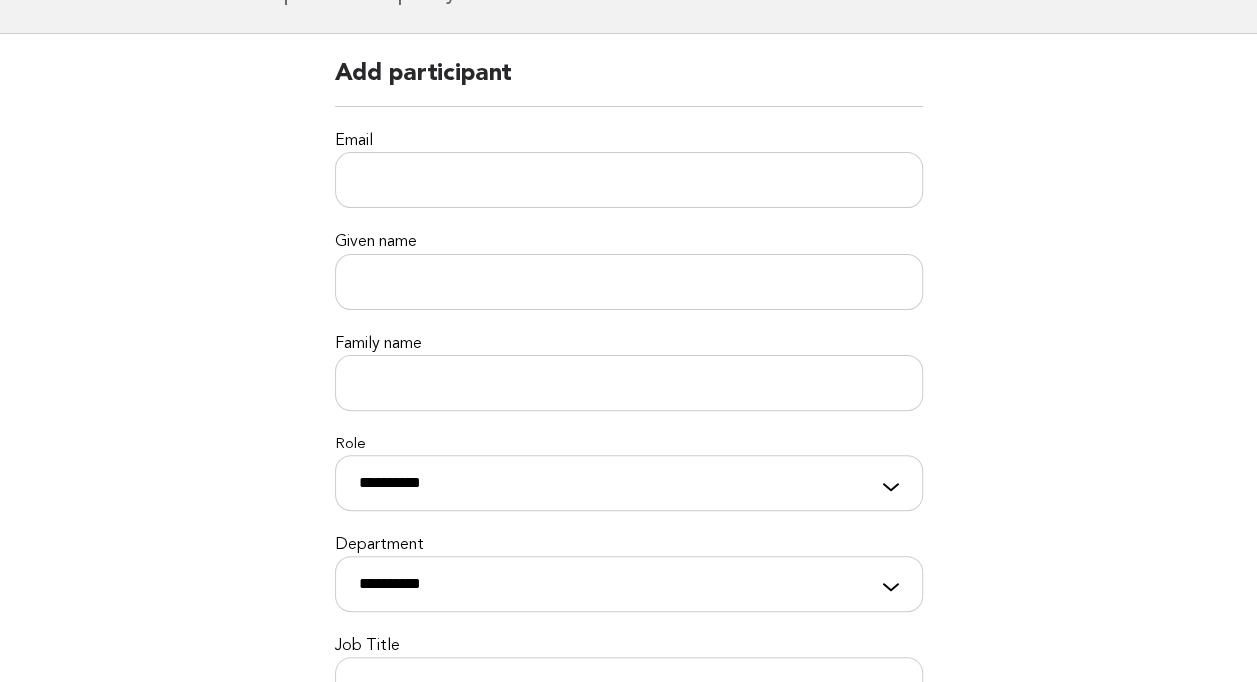 scroll, scrollTop: 0, scrollLeft: 0, axis: both 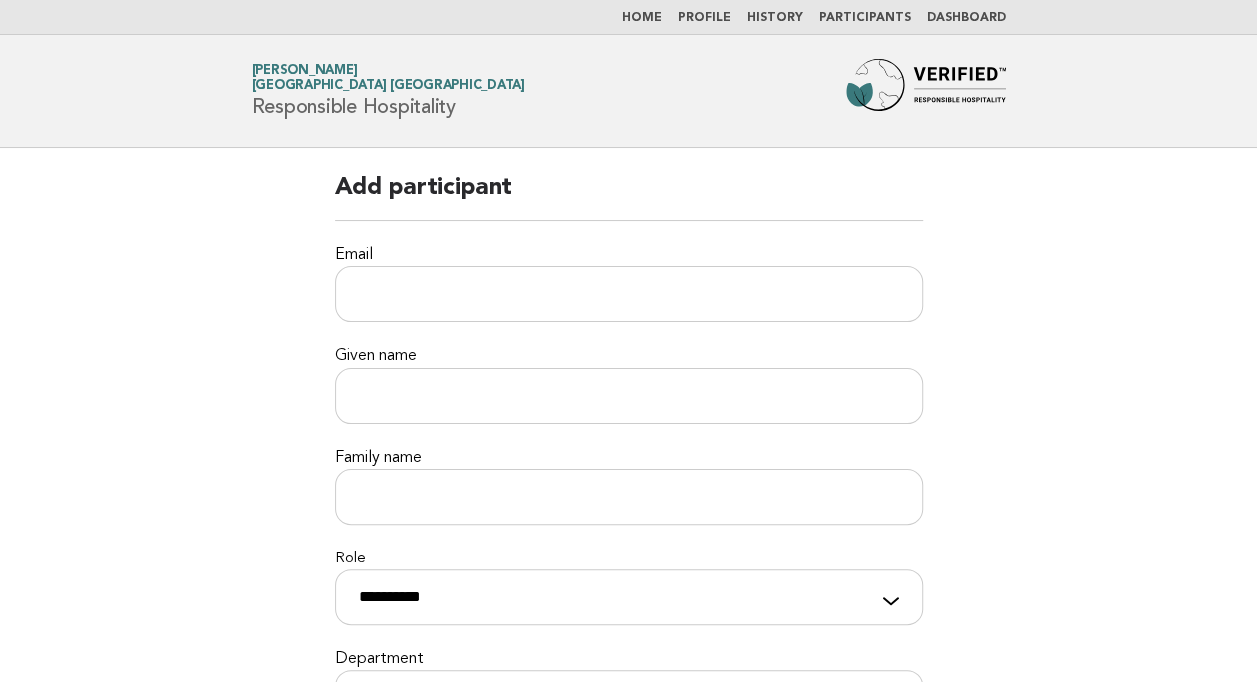 click on "Home" at bounding box center (642, 18) 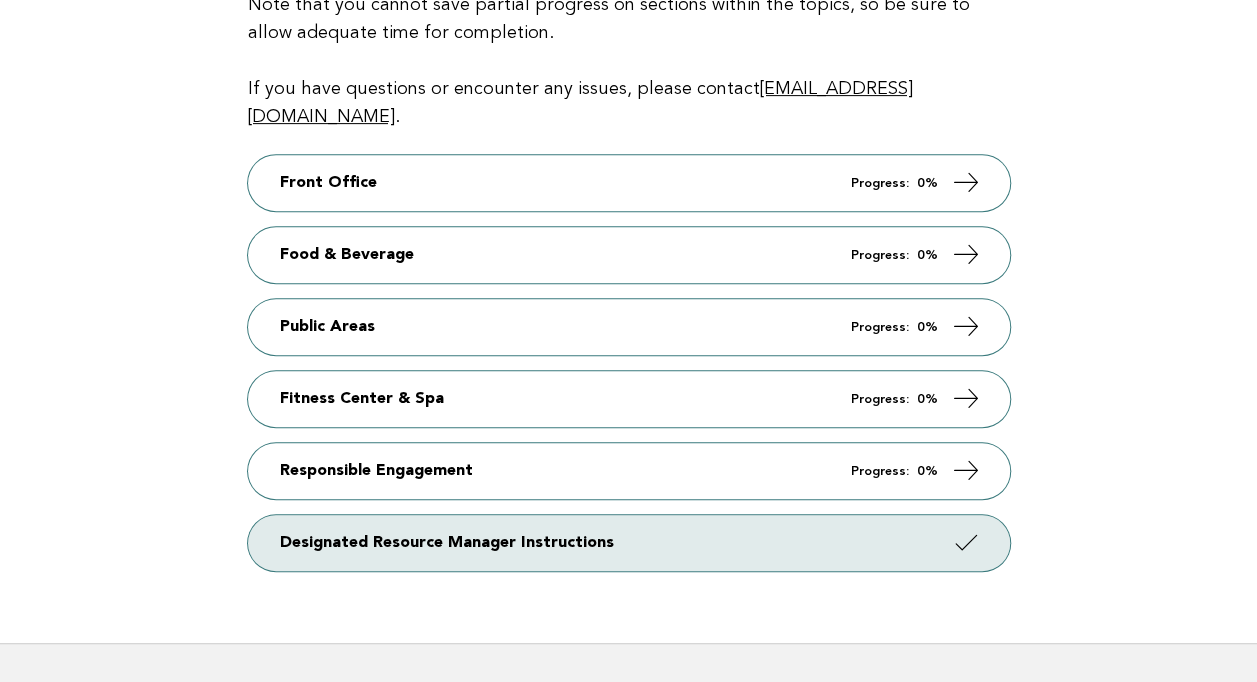 scroll, scrollTop: 0, scrollLeft: 0, axis: both 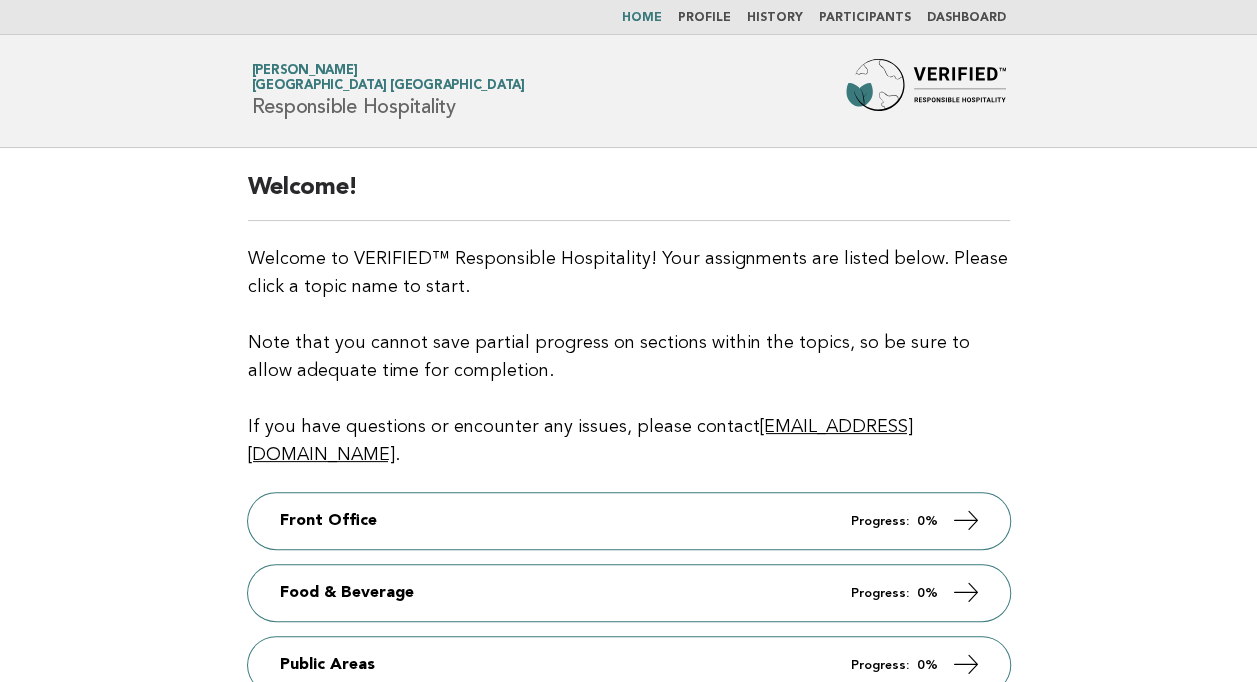 drag, startPoint x: 413, startPoint y: 103, endPoint x: 376, endPoint y: 148, distance: 58.258045 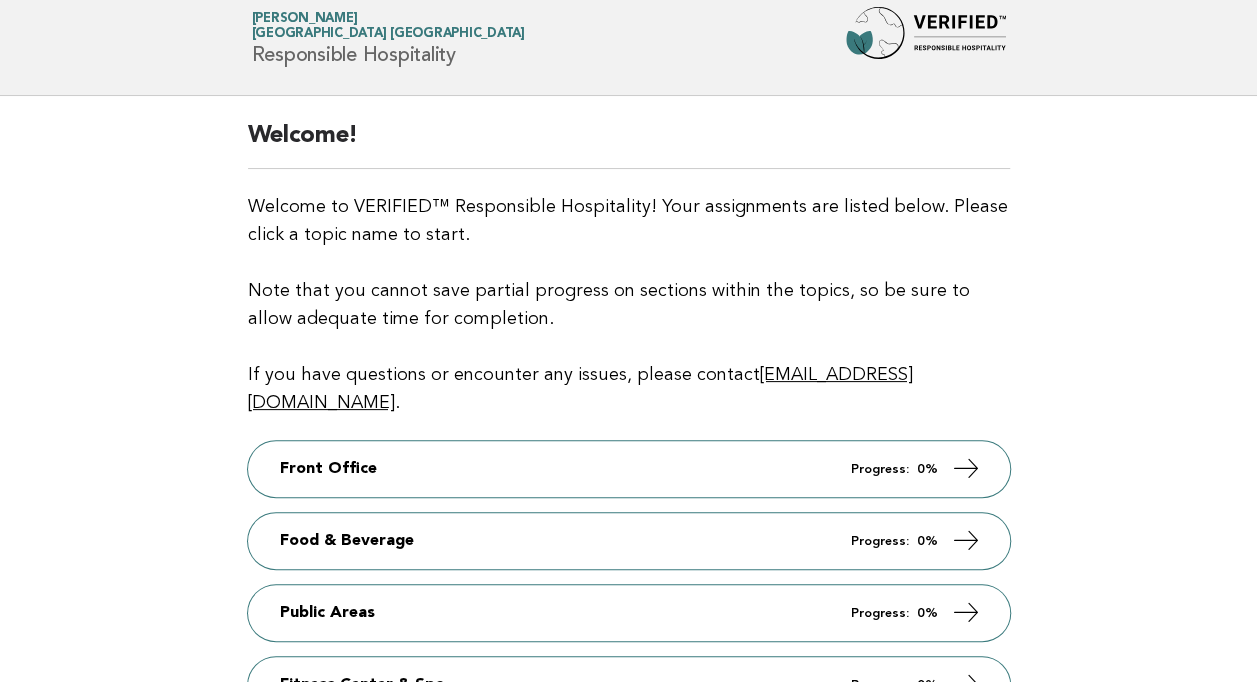 scroll, scrollTop: 0, scrollLeft: 0, axis: both 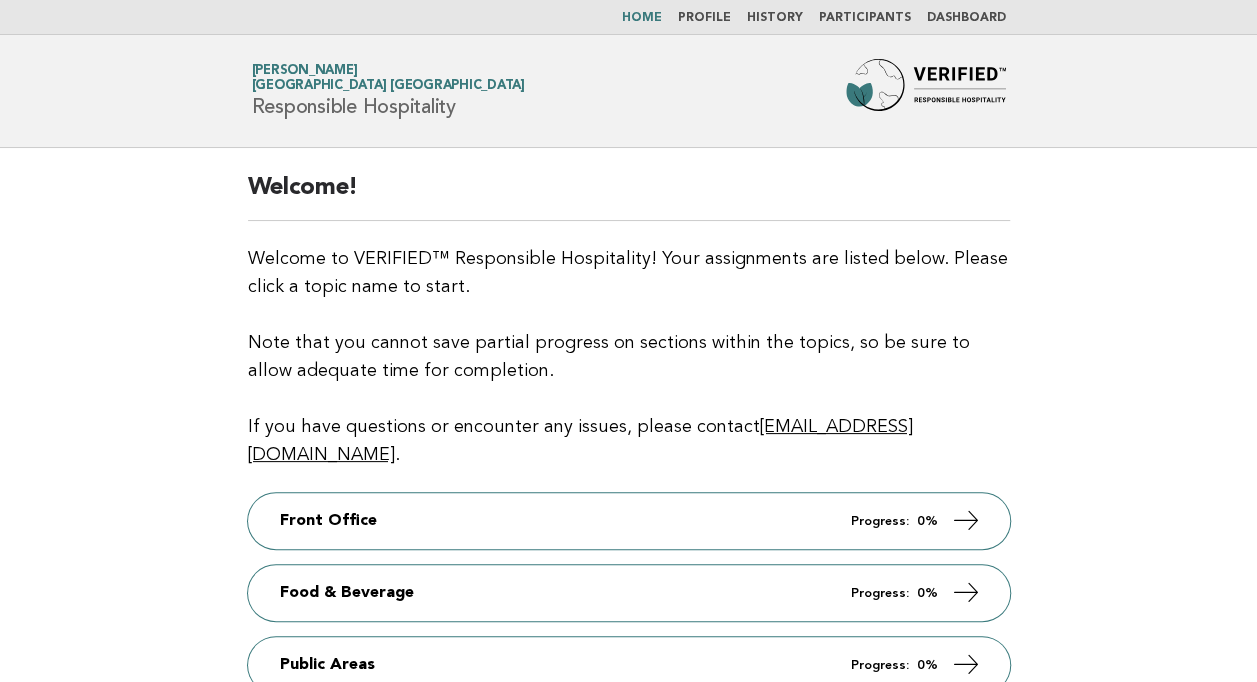click on "Participants" at bounding box center (865, 18) 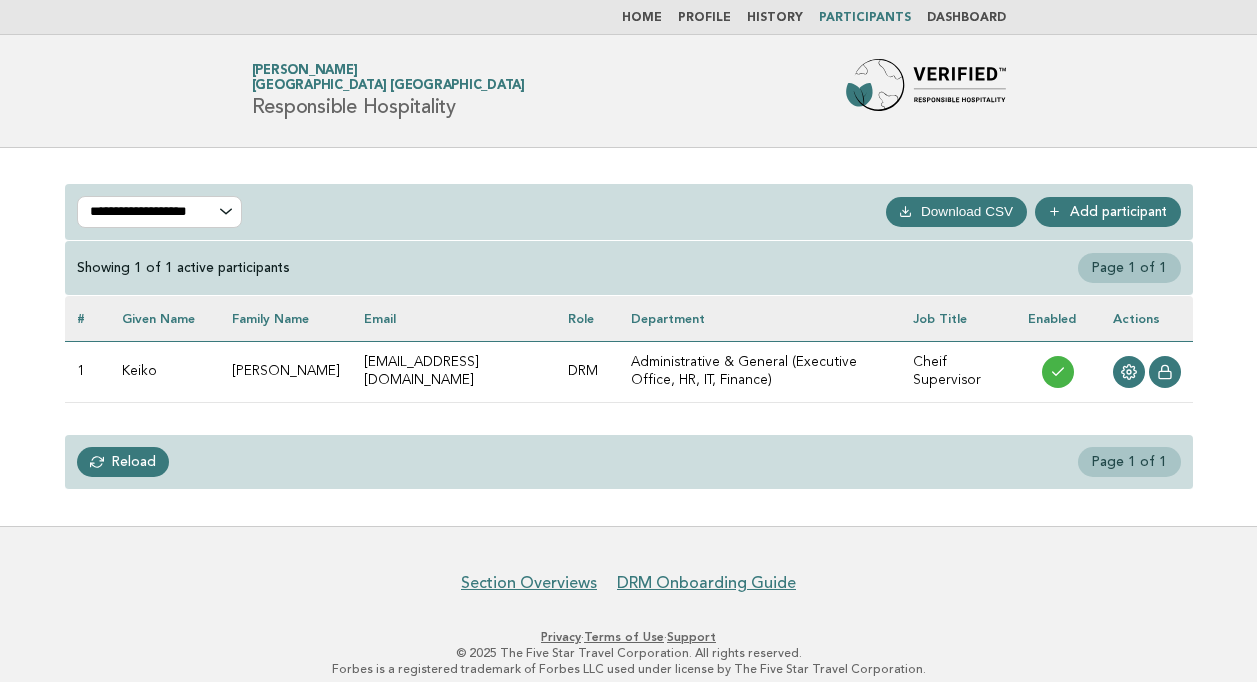 scroll, scrollTop: 0, scrollLeft: 0, axis: both 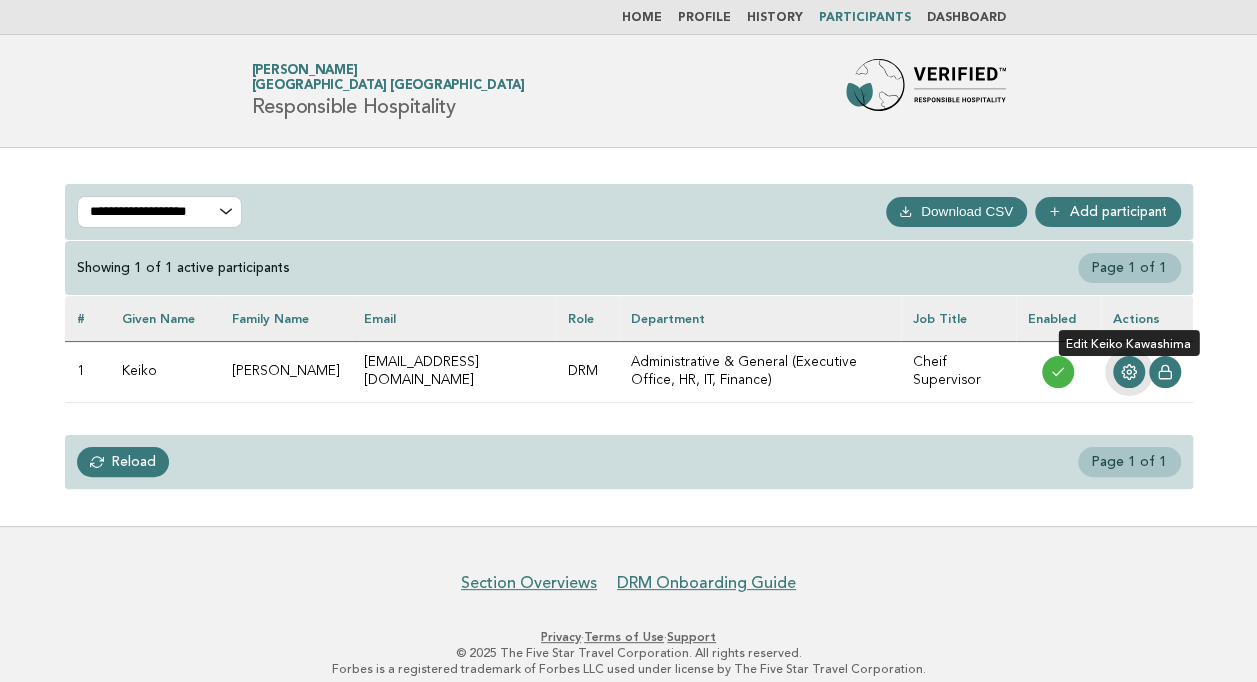 click 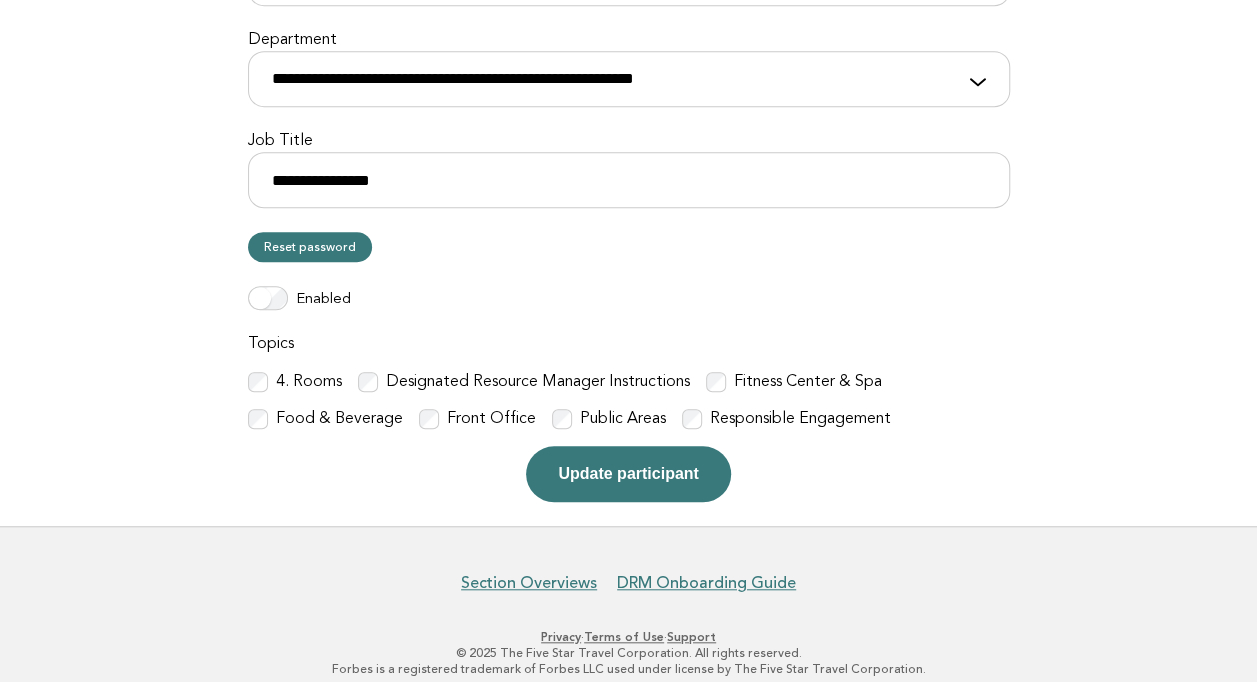 scroll, scrollTop: 568, scrollLeft: 0, axis: vertical 